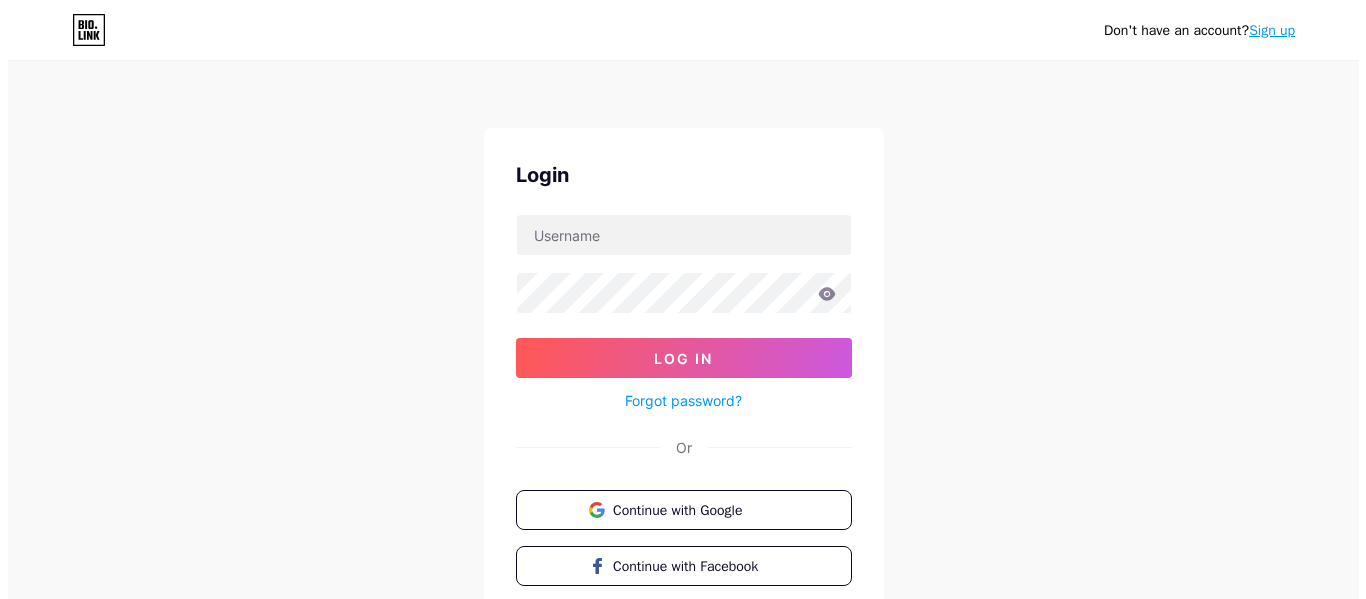 scroll, scrollTop: 0, scrollLeft: 0, axis: both 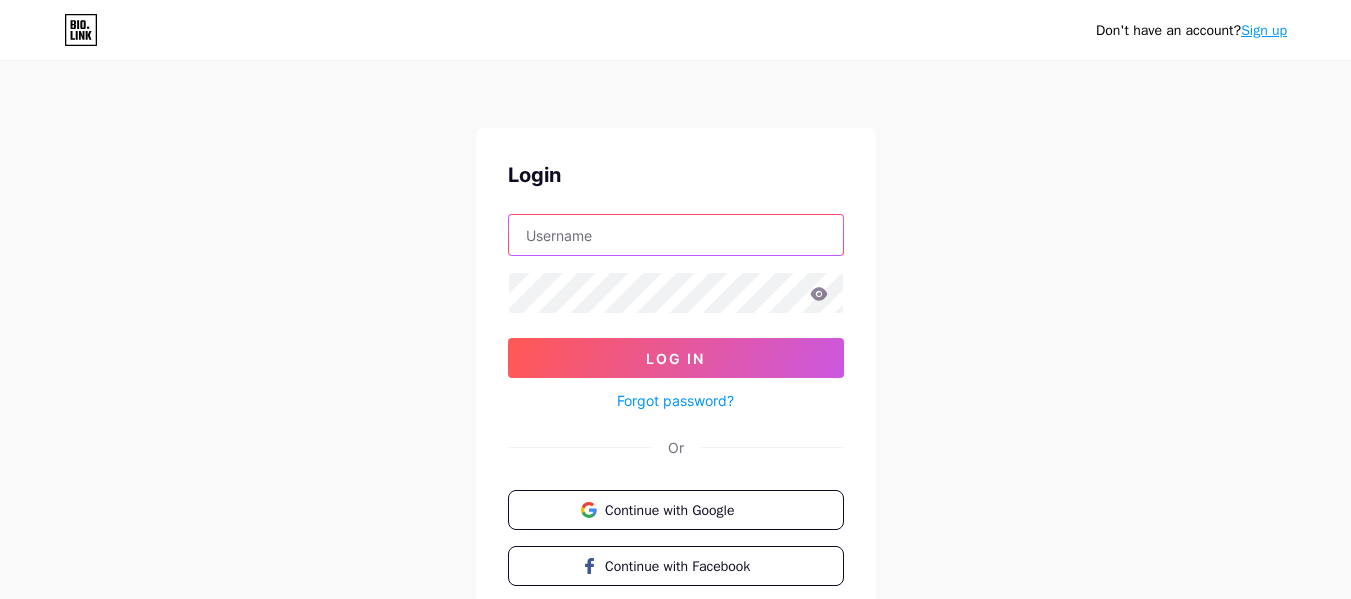 drag, startPoint x: 0, startPoint y: 0, endPoint x: 593, endPoint y: 234, distance: 637.499 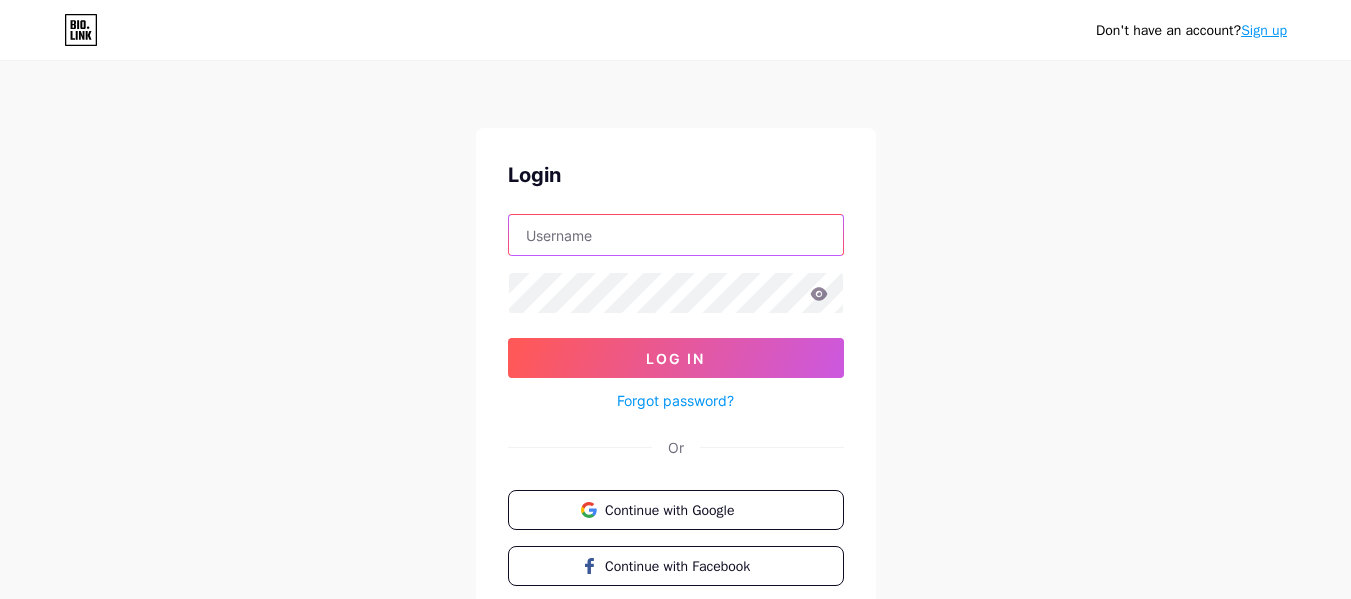 type on "melbournedeluxeau@gmail.com" 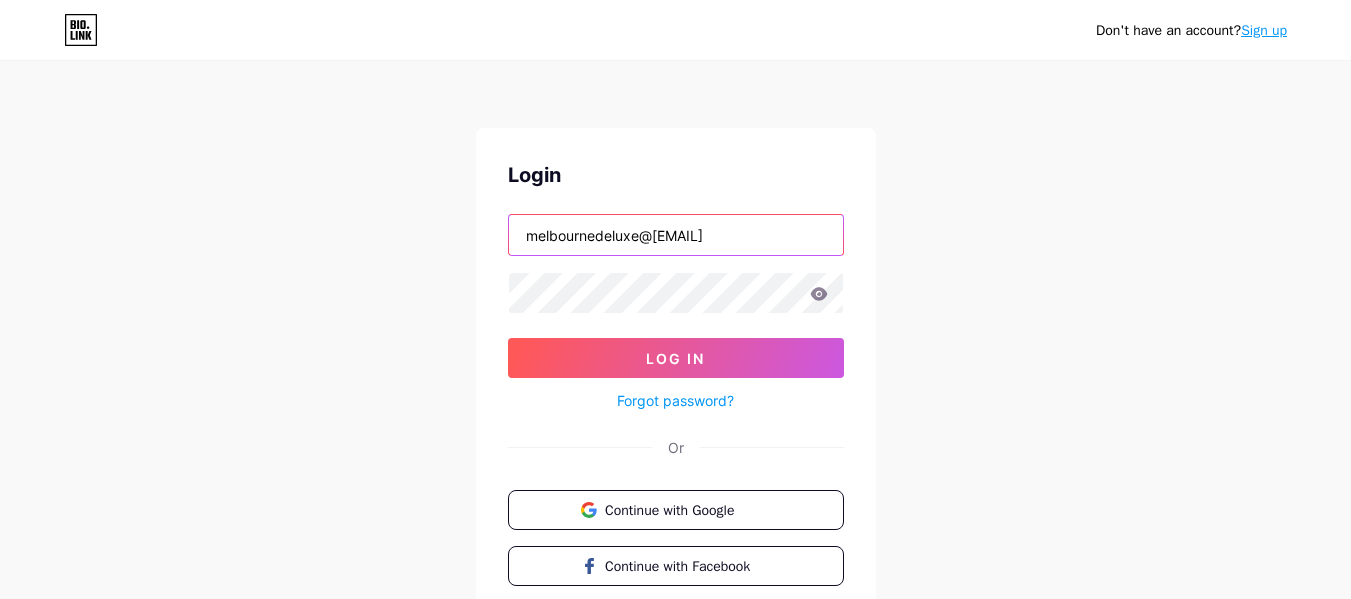 drag, startPoint x: 750, startPoint y: 230, endPoint x: 470, endPoint y: 217, distance: 280.30164 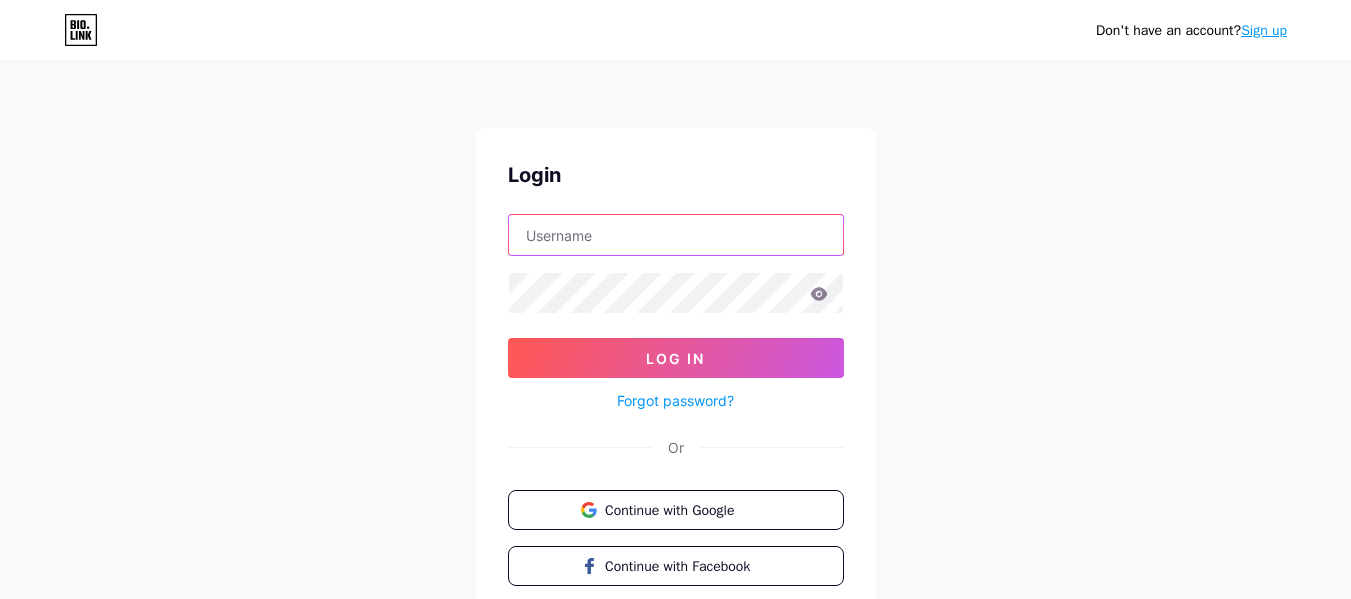 paste on "melbournedeluxe" 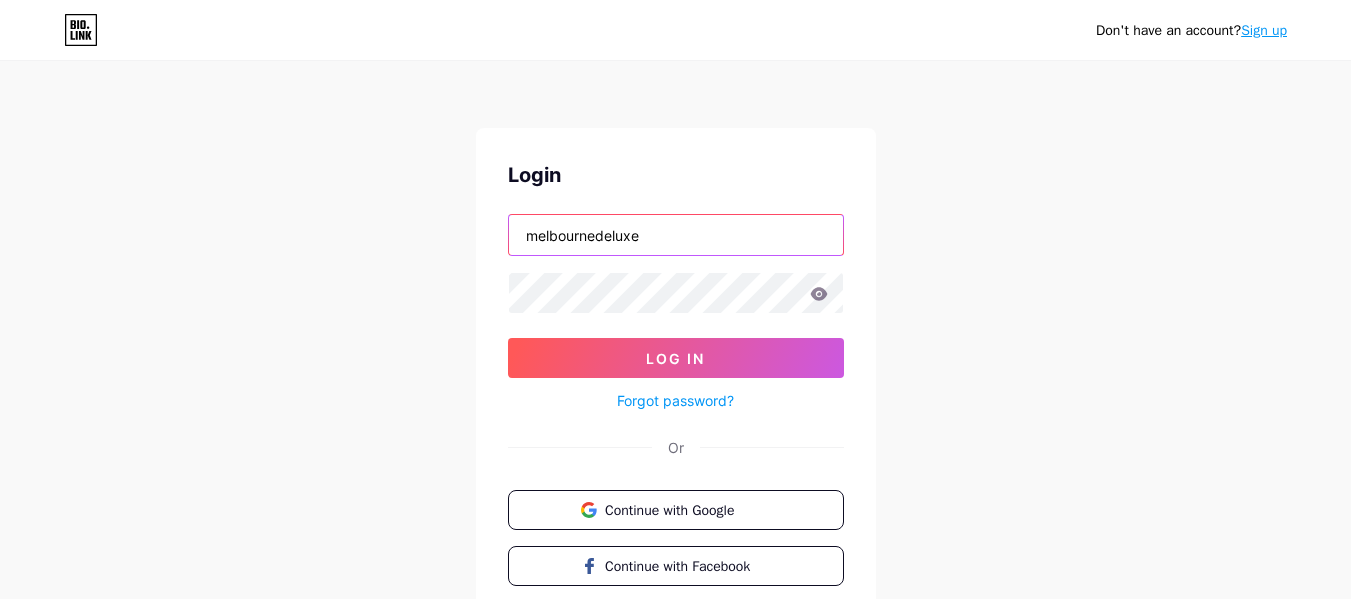 type on "melbournedeluxe" 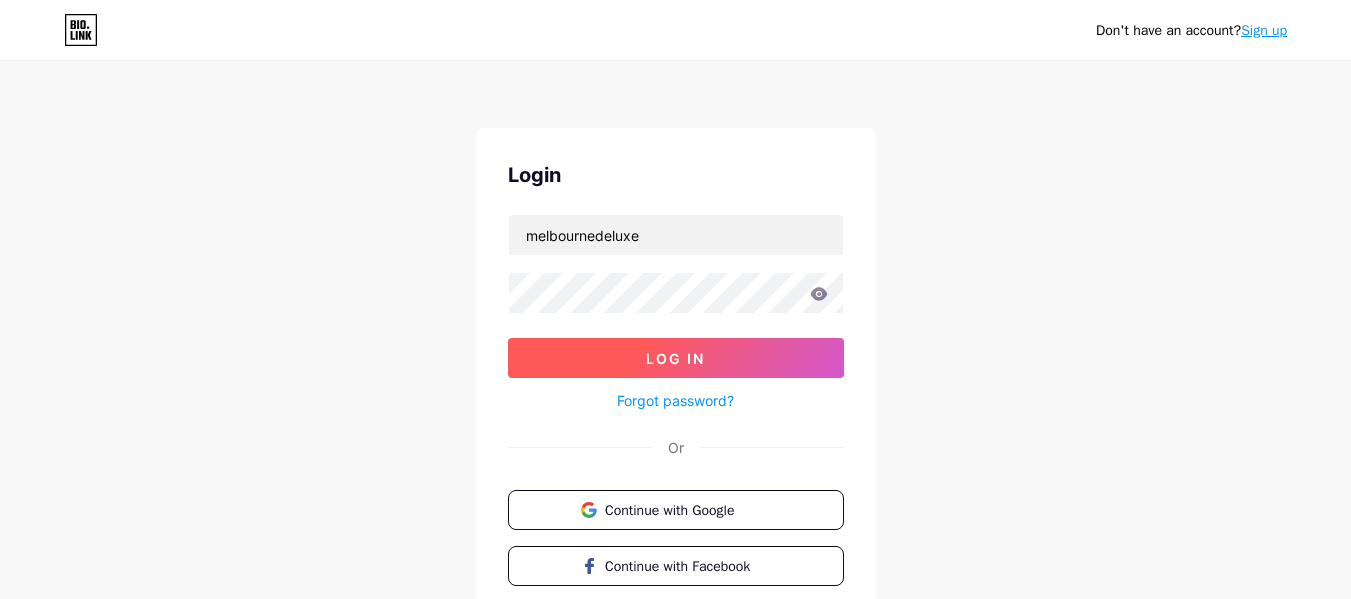 click on "Log In" at bounding box center [676, 358] 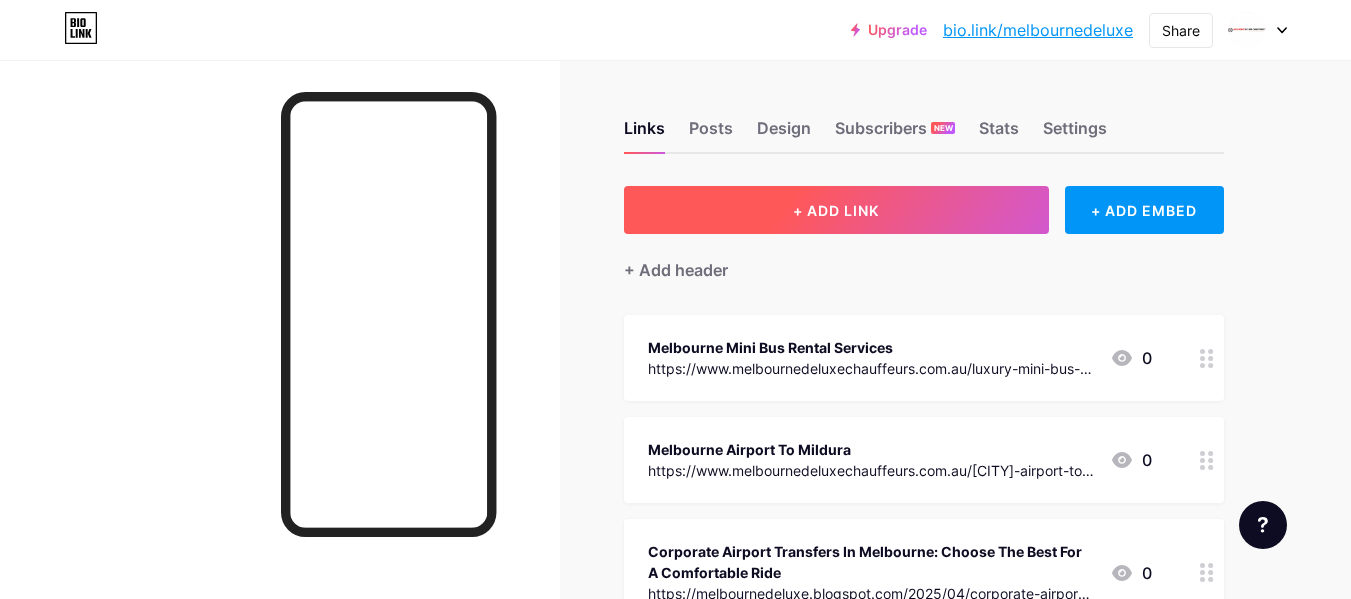 click on "+ ADD LINK" at bounding box center (836, 210) 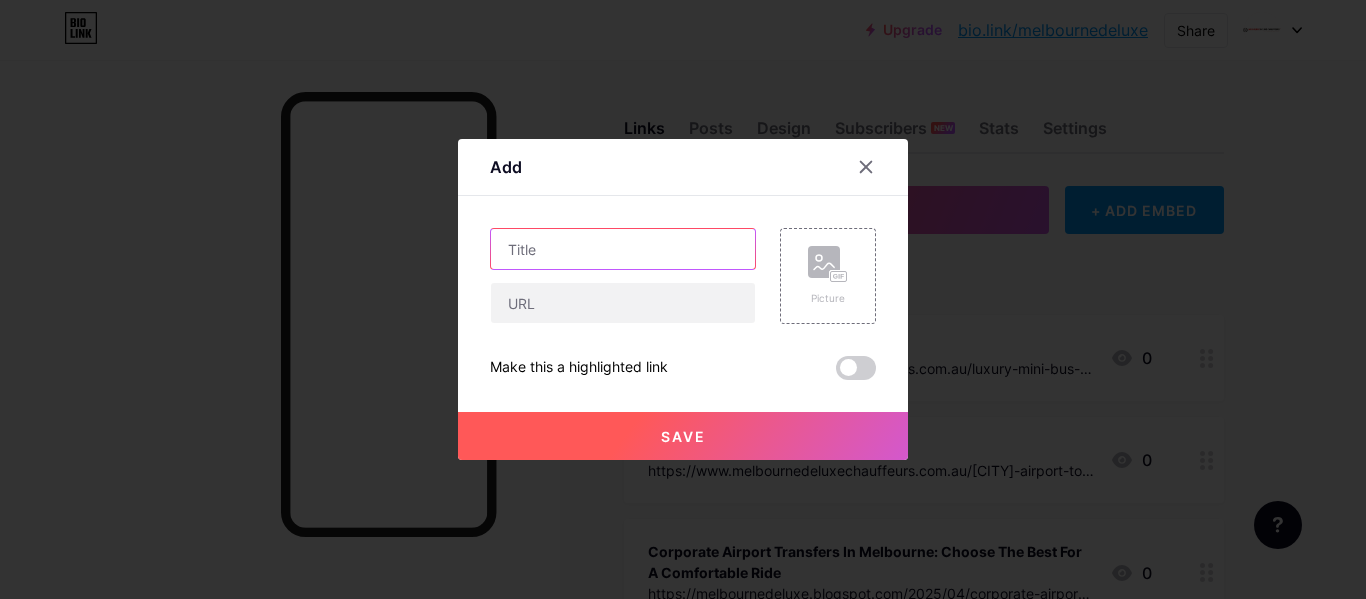 click at bounding box center (623, 249) 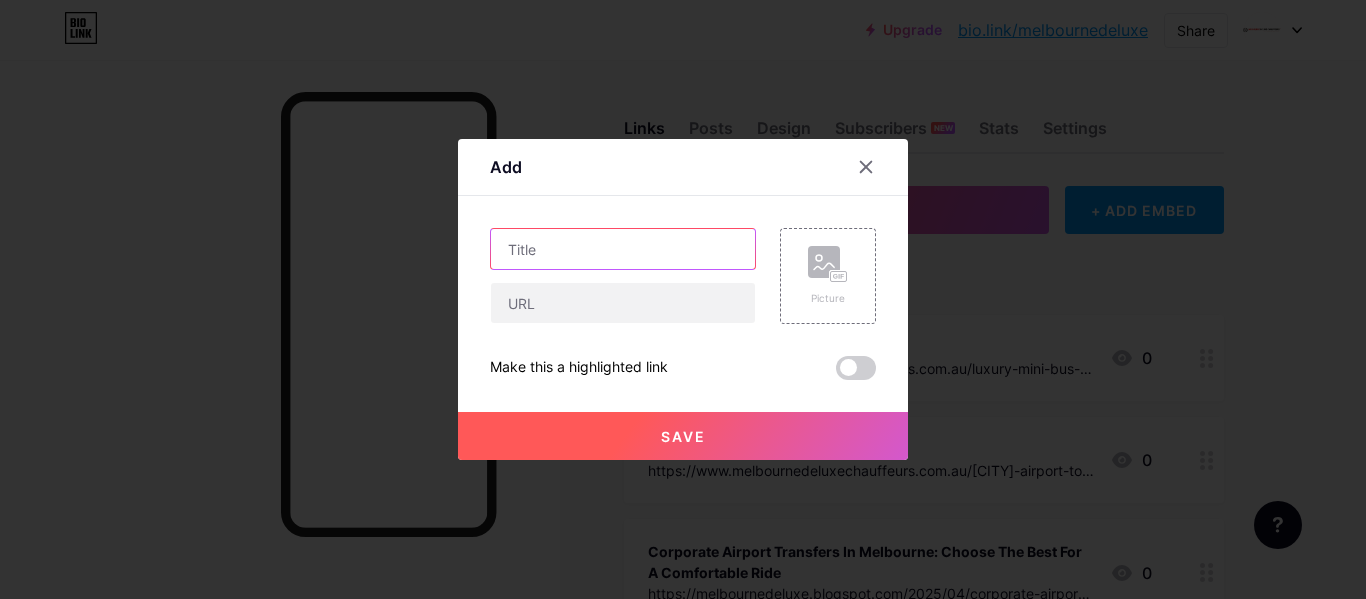 paste on "Hire Luxury Cars Melbourne: Enjoy A Luxurious Ride and Beam with Joy" 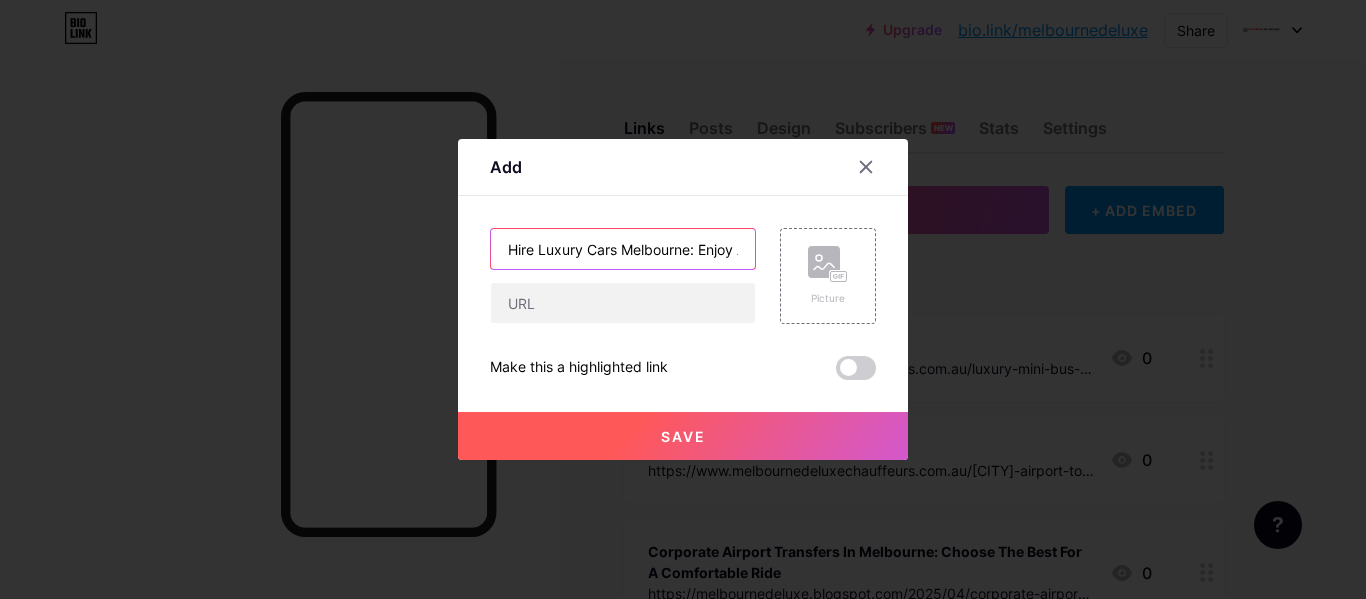 scroll, scrollTop: 0, scrollLeft: 242, axis: horizontal 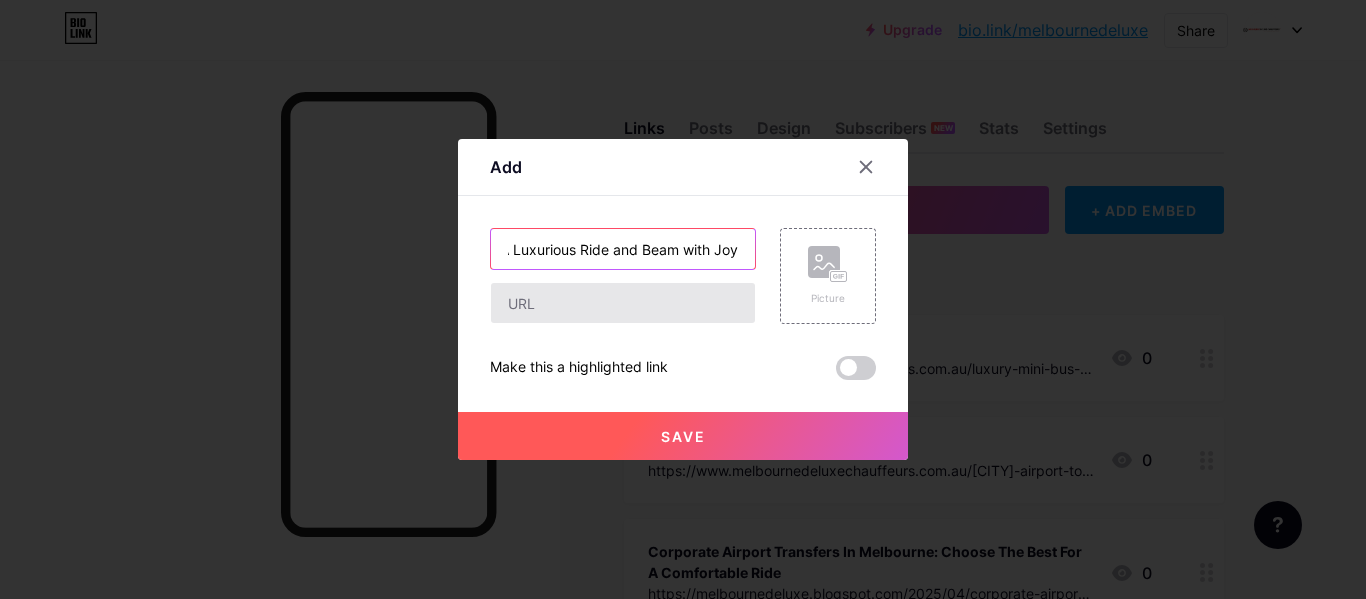 type on "Hire Luxury Cars Melbourne: Enjoy A Luxurious Ride and Beam with Joy" 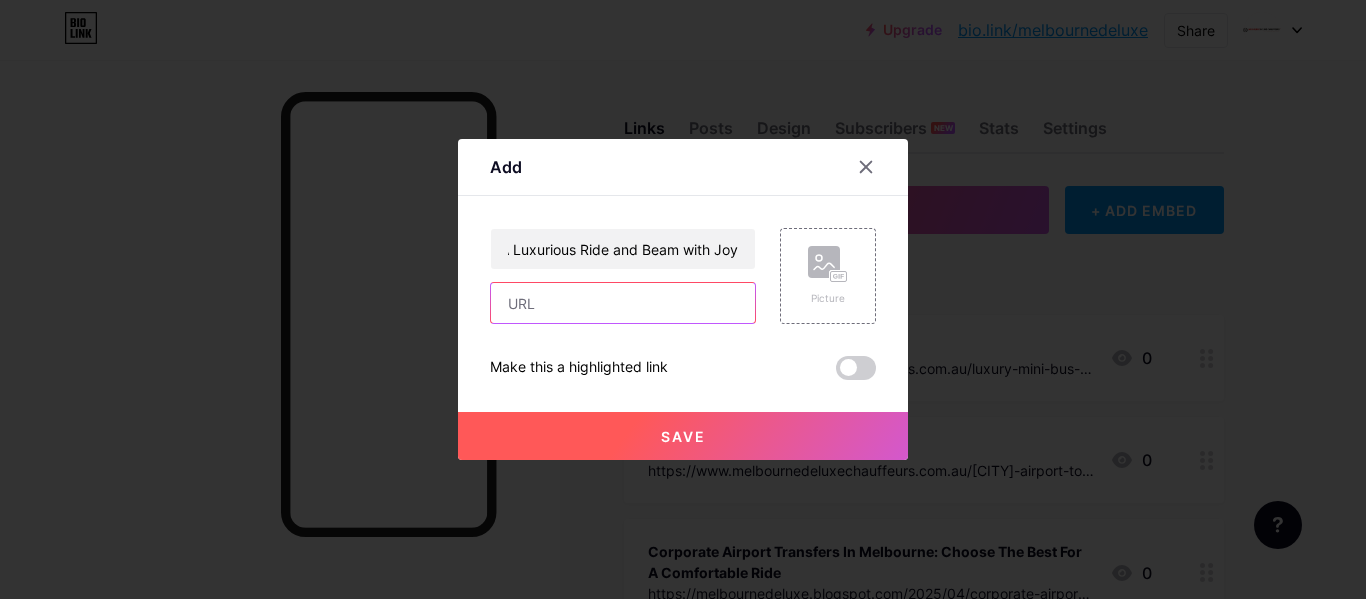 scroll, scrollTop: 0, scrollLeft: 0, axis: both 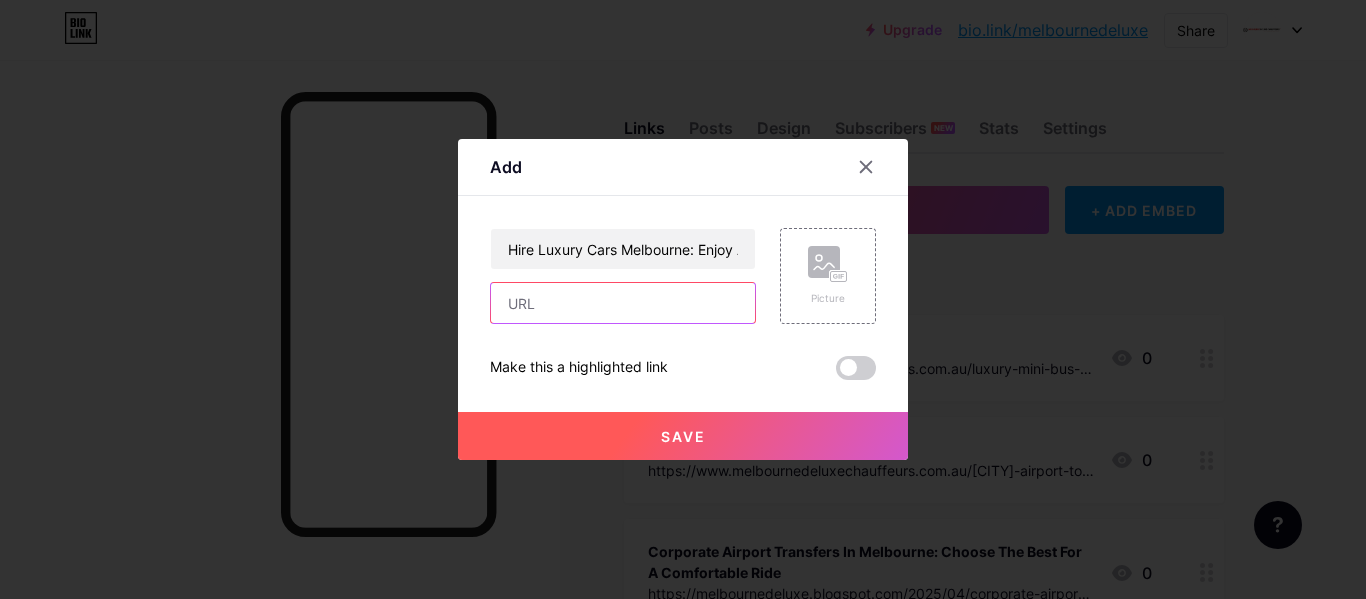 click at bounding box center [623, 303] 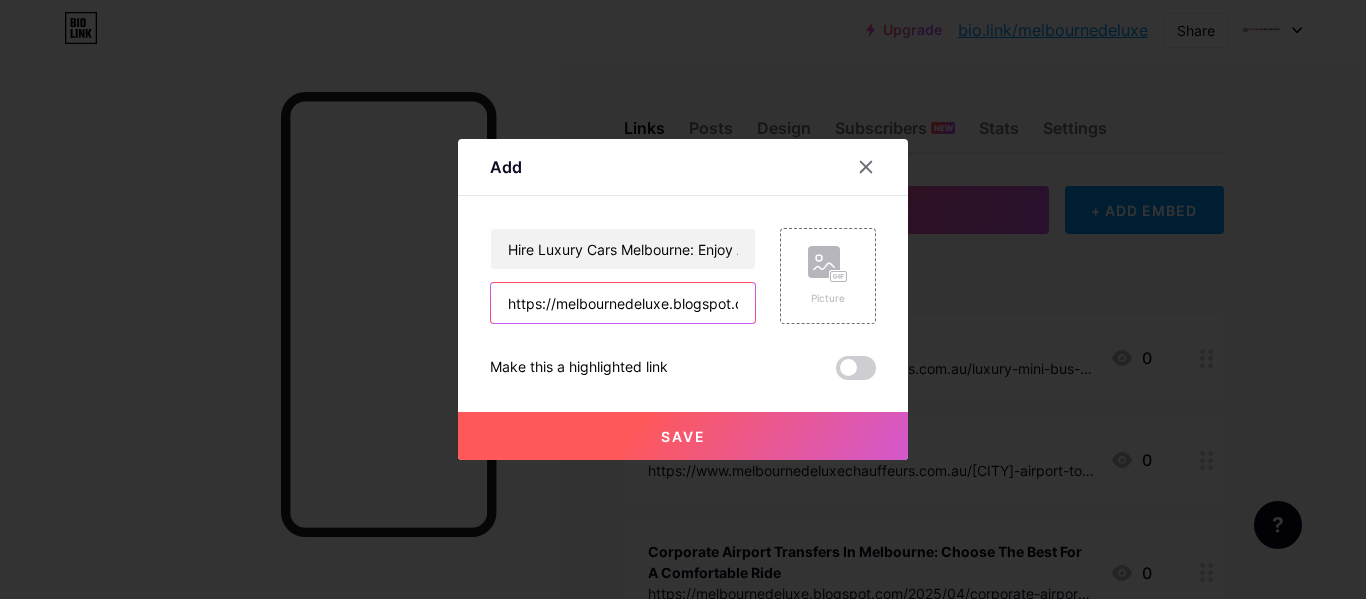 scroll, scrollTop: 0, scrollLeft: 349, axis: horizontal 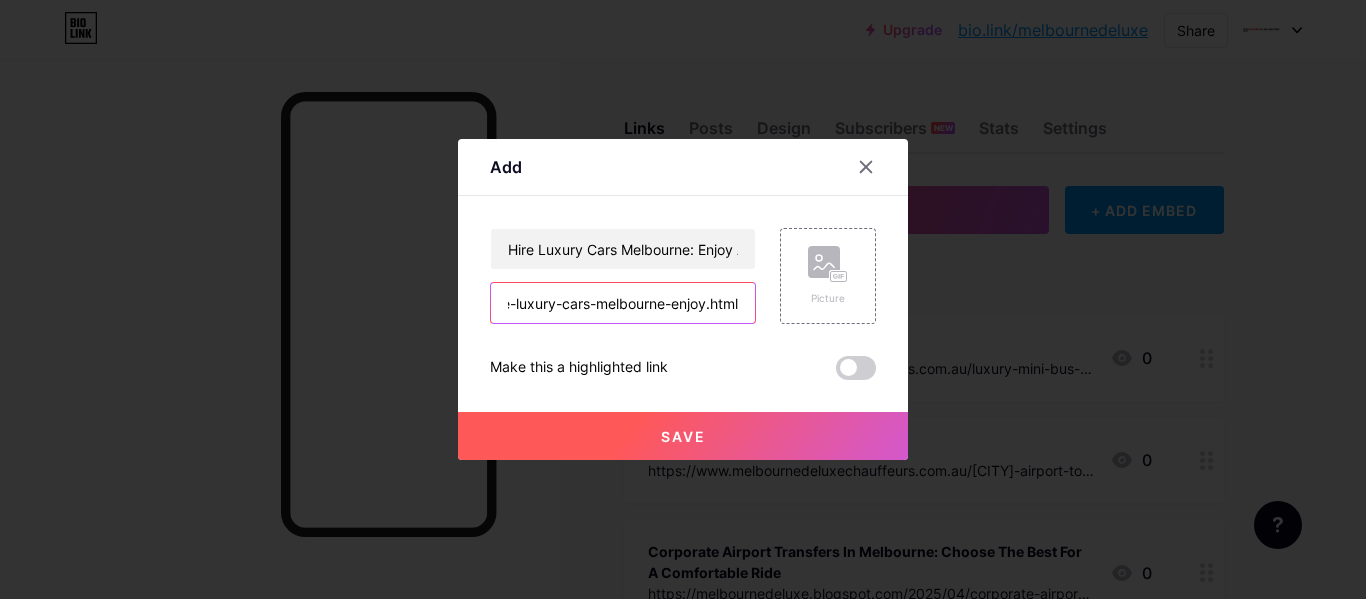 type on "https://melbournedeluxe.blogspot.com/[DATE]/hire-luxury-cars-melbourne-enjoy.html" 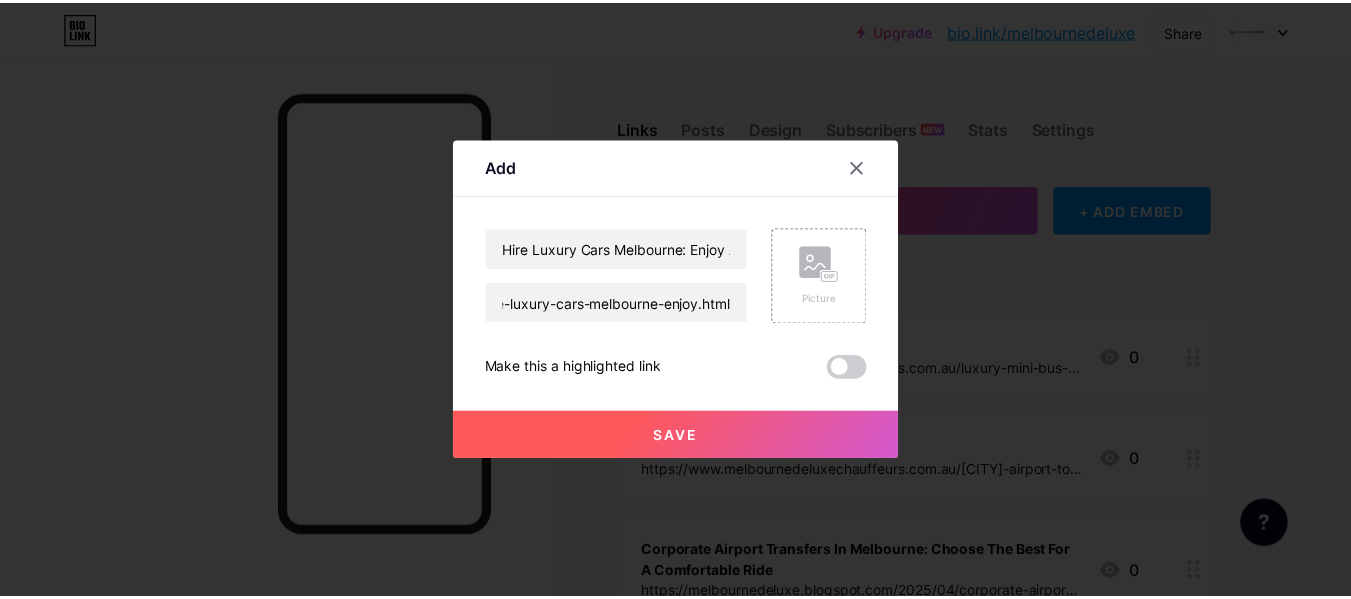 scroll, scrollTop: 0, scrollLeft: 0, axis: both 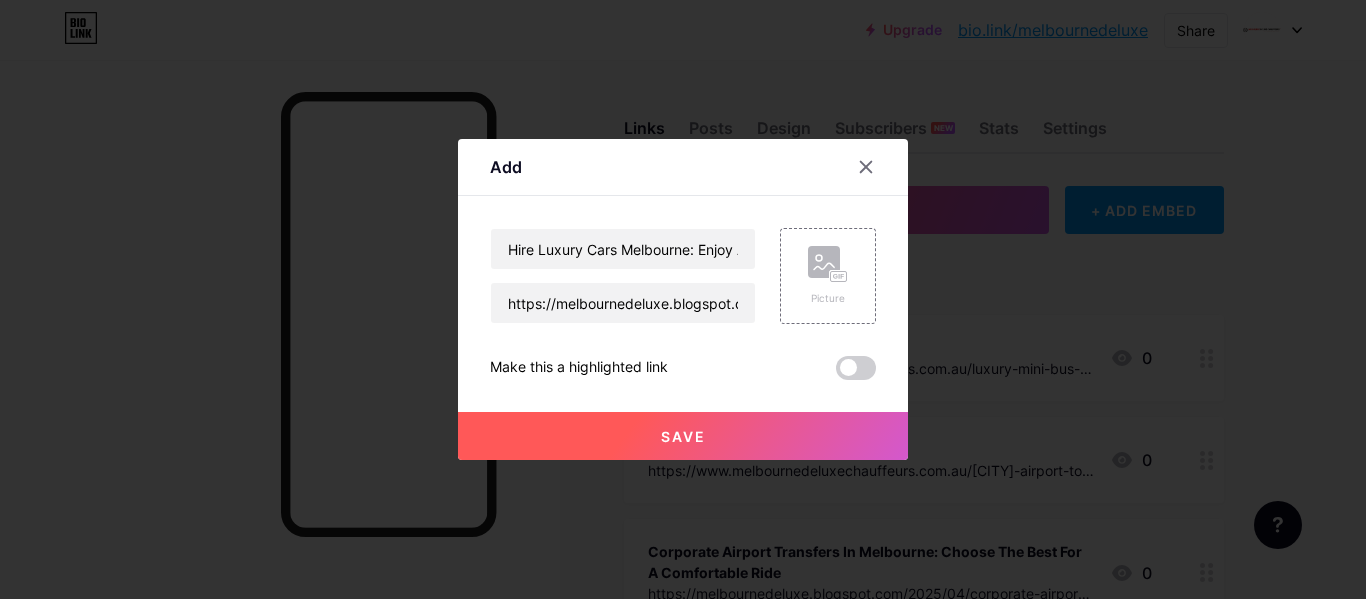 click on "Save" at bounding box center (683, 436) 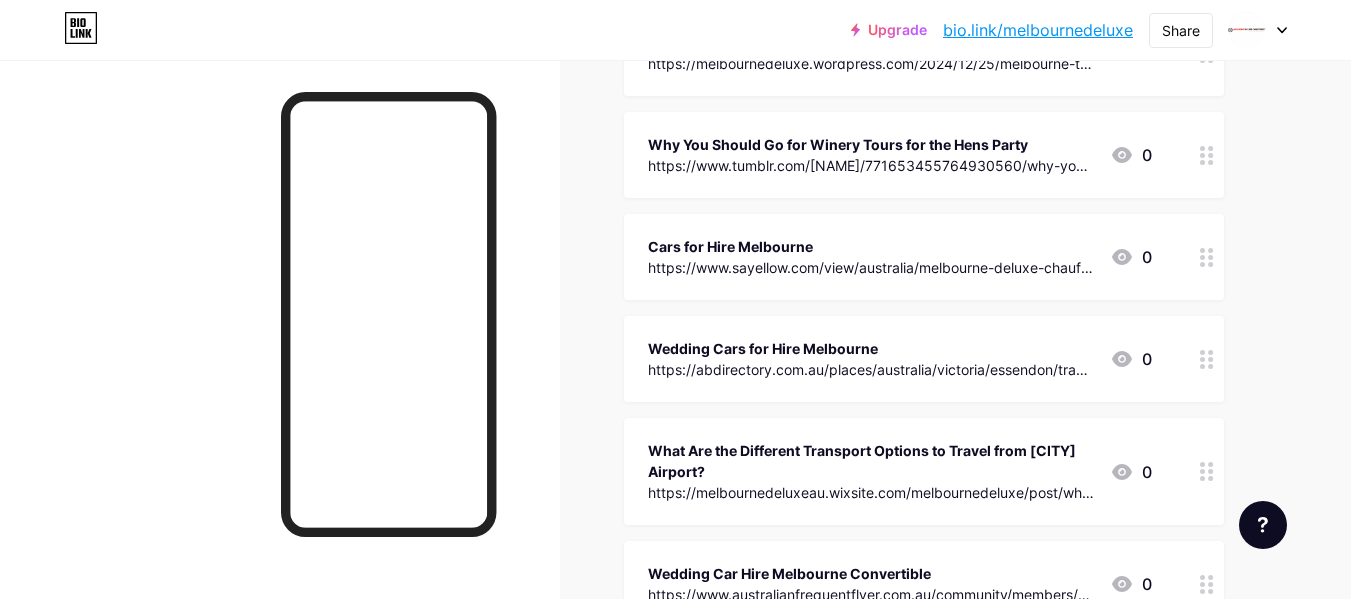 scroll, scrollTop: 2200, scrollLeft: 0, axis: vertical 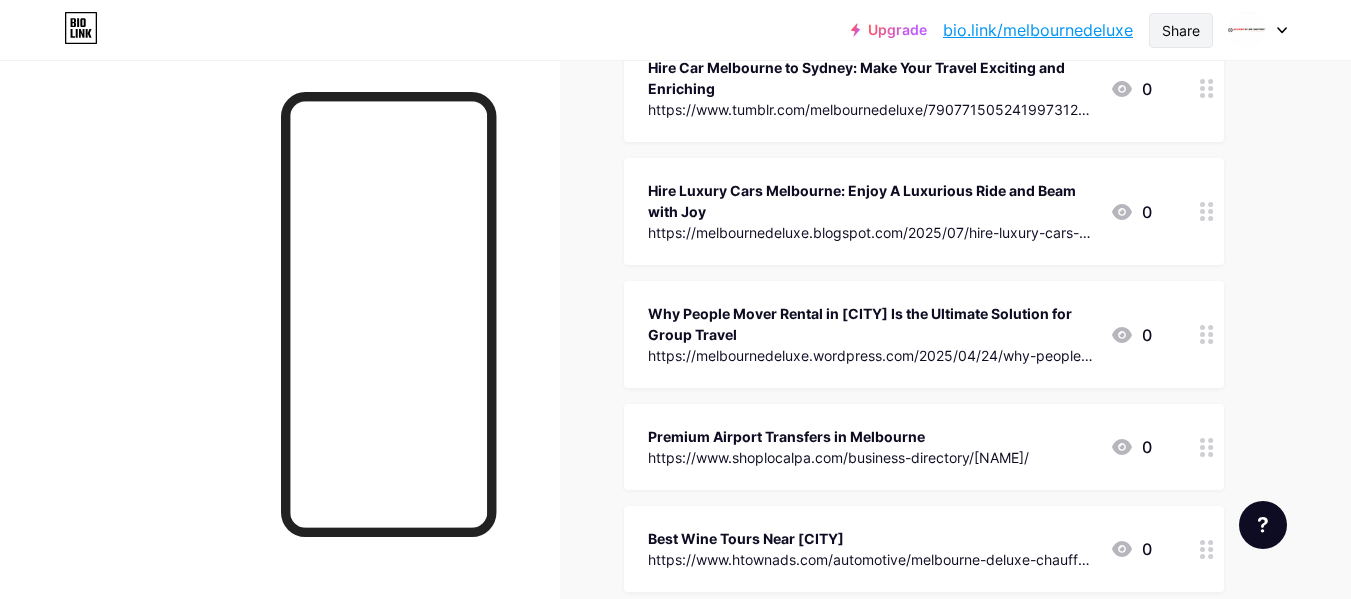 click on "Share" at bounding box center (1181, 30) 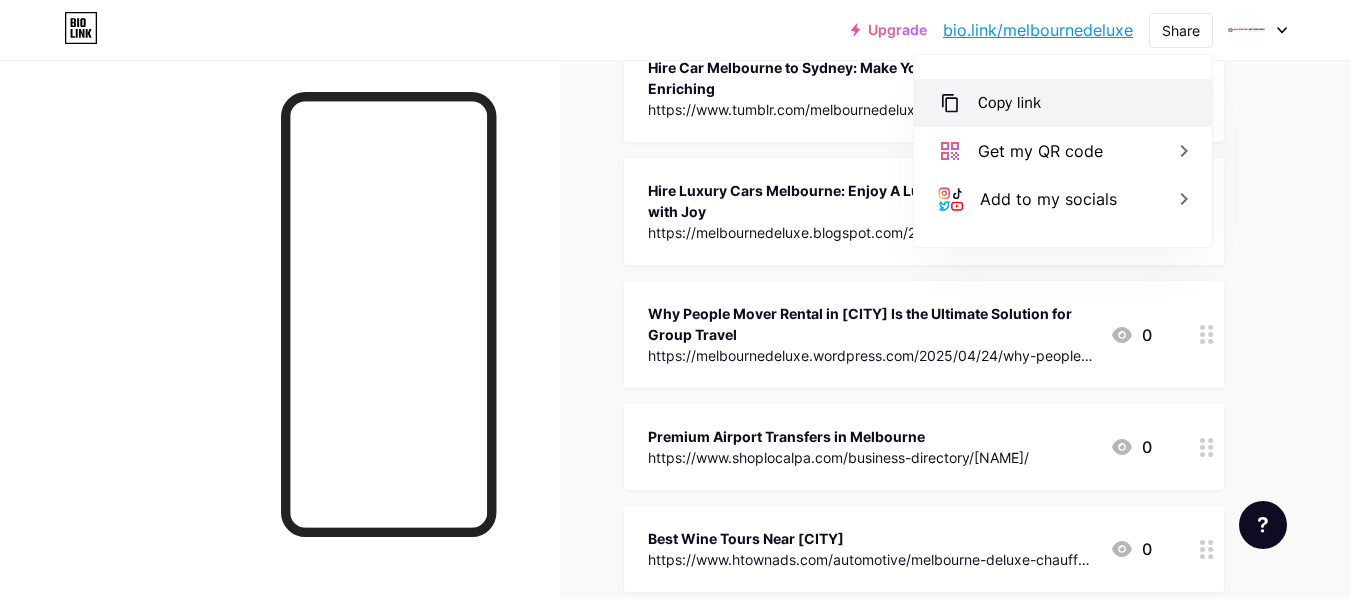 click on "Copy link" at bounding box center [1009, 103] 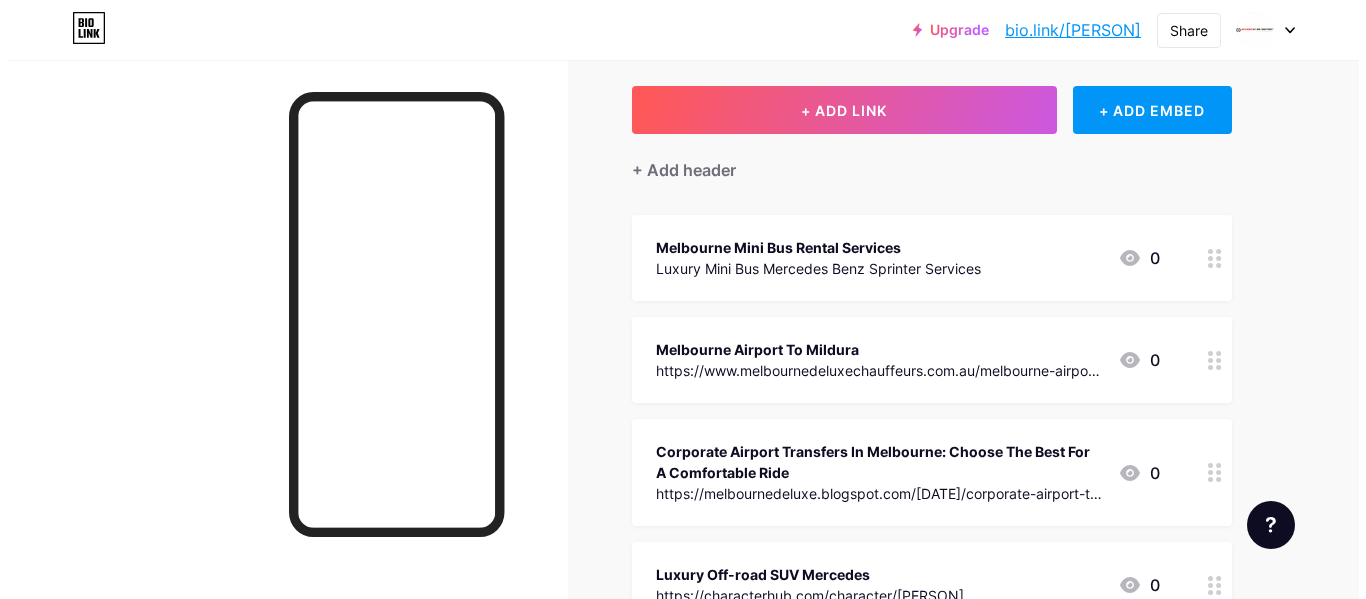 scroll, scrollTop: 0, scrollLeft: 0, axis: both 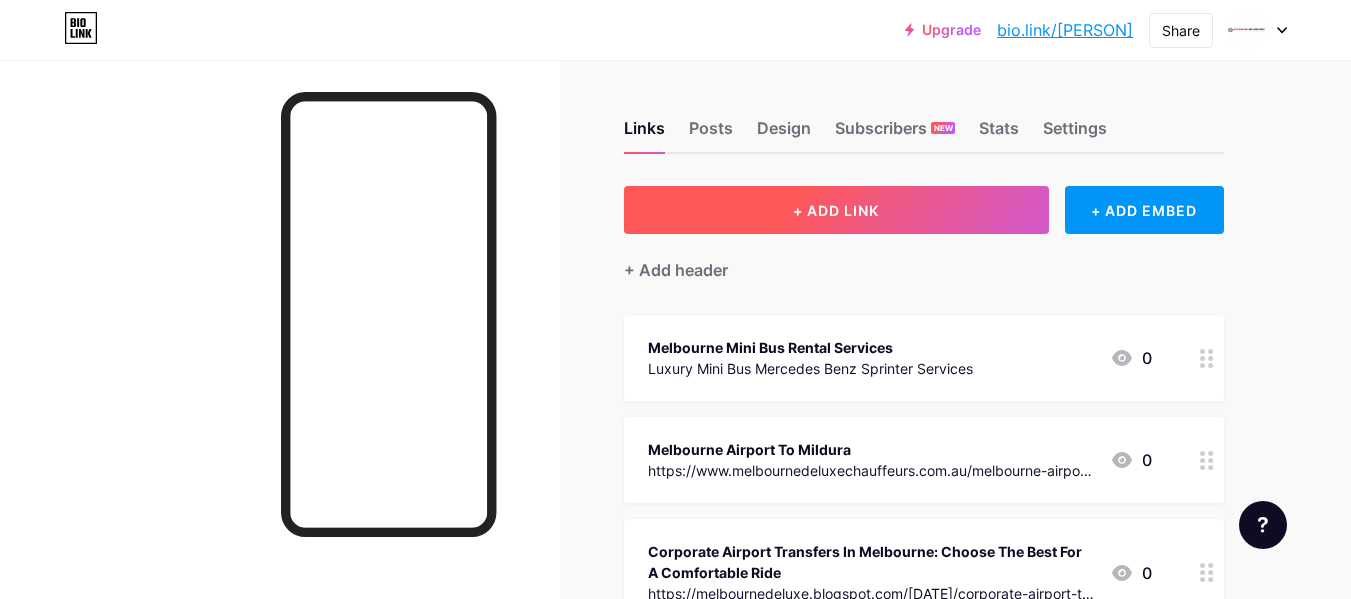 click on "+ ADD LINK" at bounding box center (836, 210) 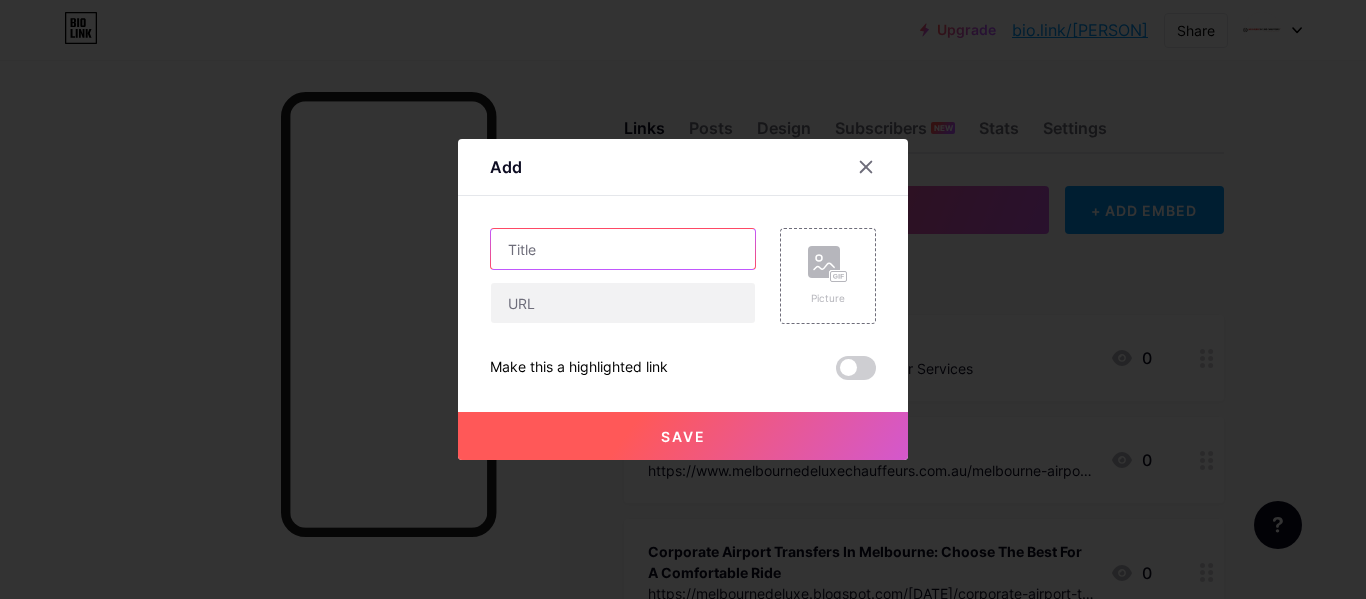 click at bounding box center (623, 249) 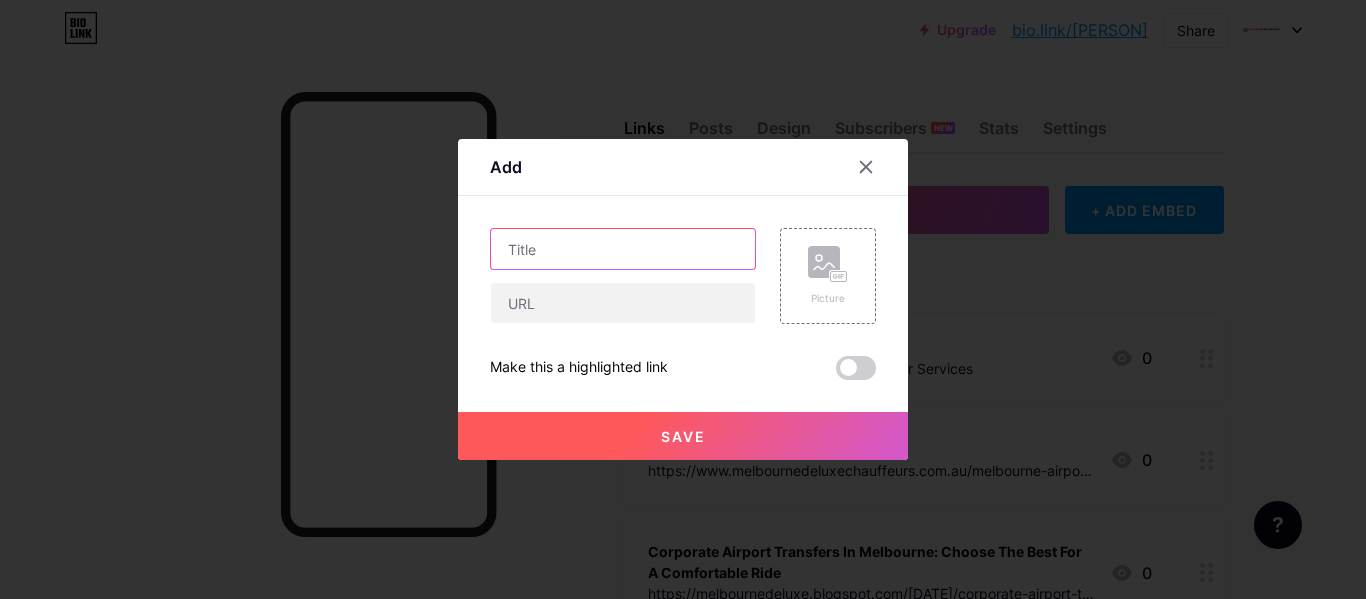 paste on "Hire Luxury Cars Melbourne: Enjoy A Luxurious Ride and Beam with Joy" 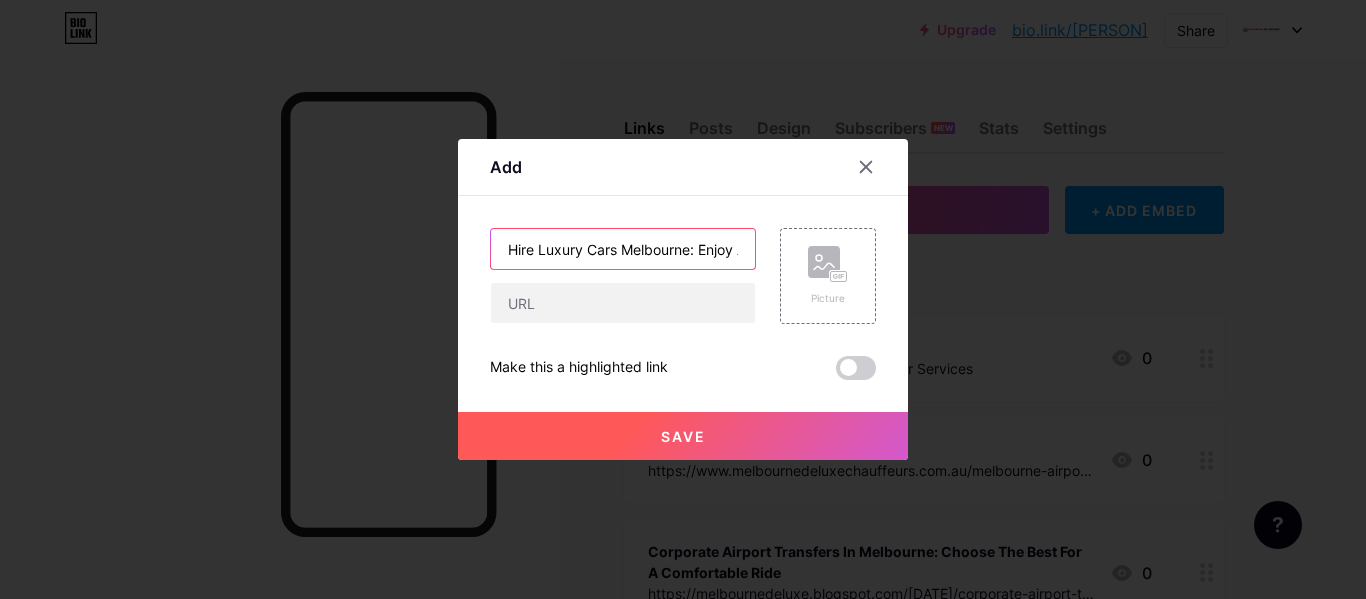 scroll, scrollTop: 0, scrollLeft: 242, axis: horizontal 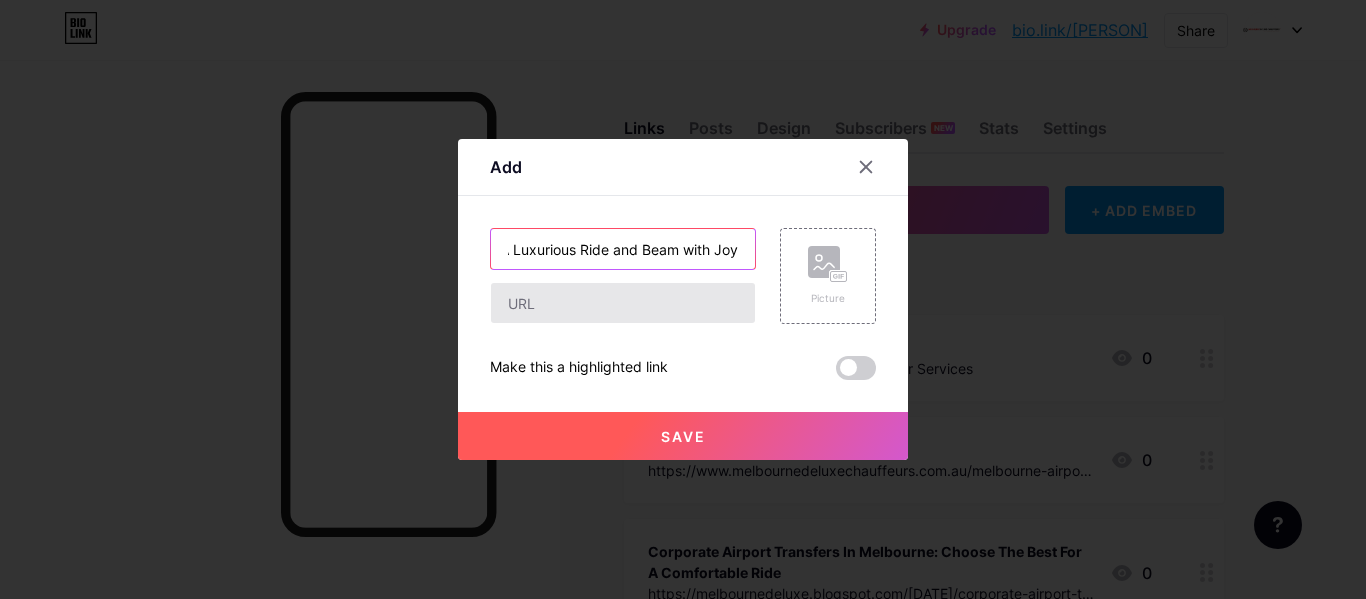 type on "Hire Luxury Cars Melbourne: Enjoy A Luxurious Ride and Beam with Joy" 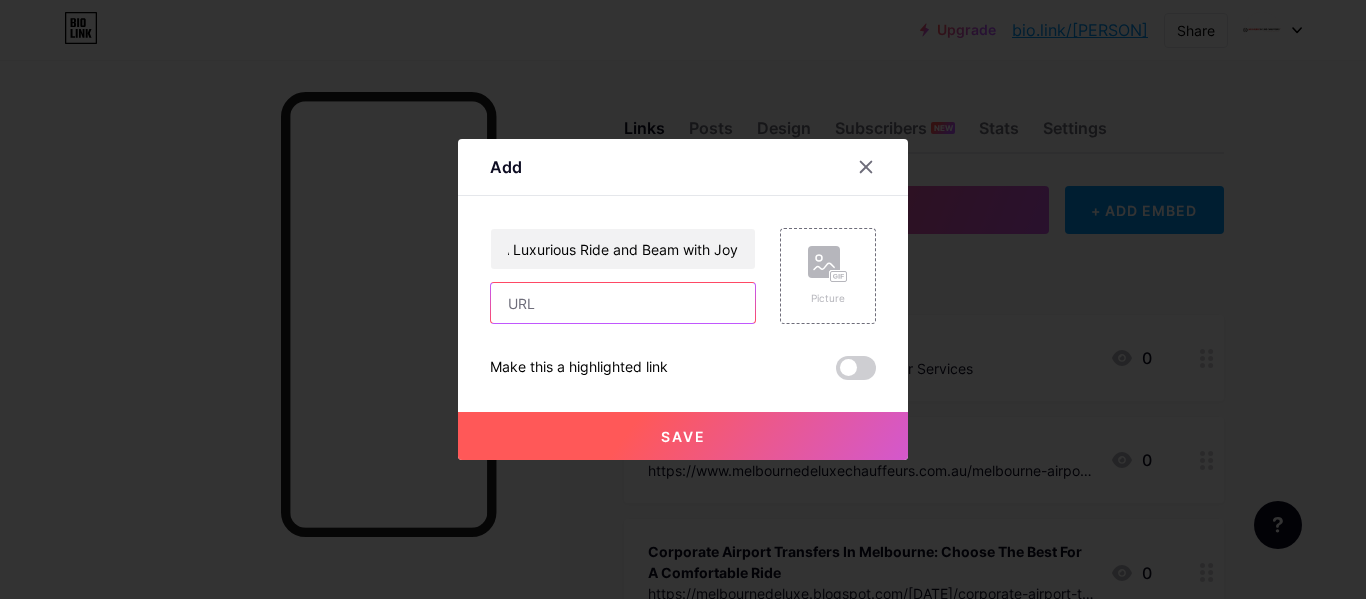 scroll, scrollTop: 0, scrollLeft: 0, axis: both 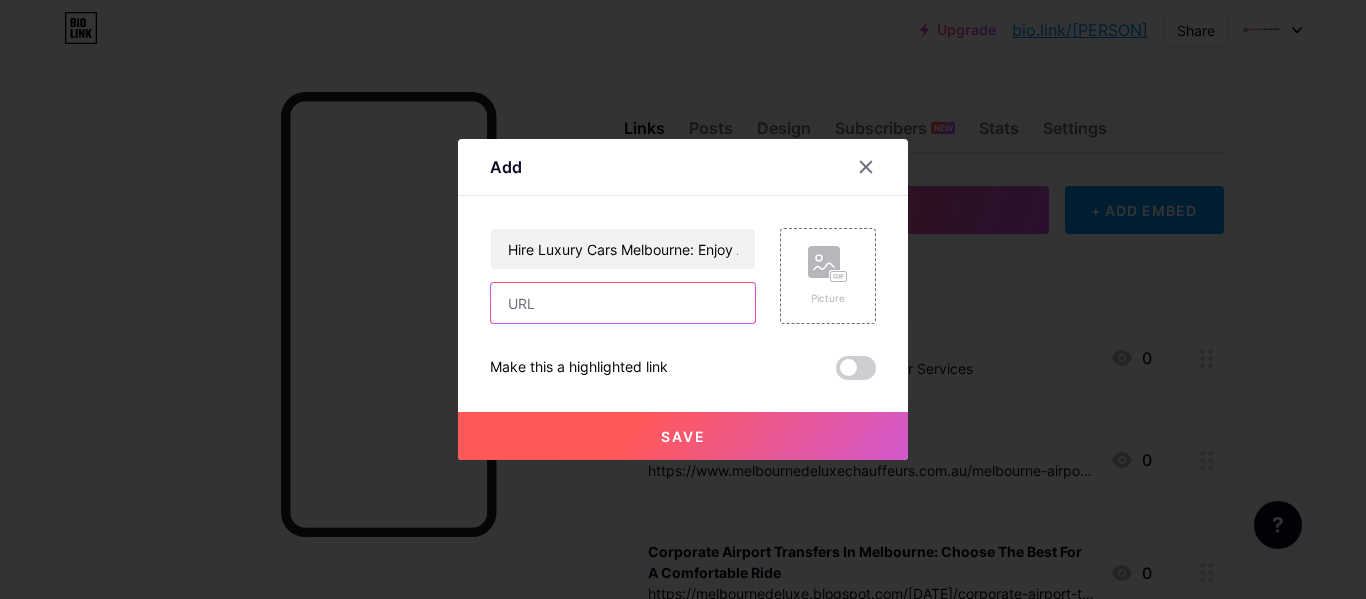 click at bounding box center [623, 303] 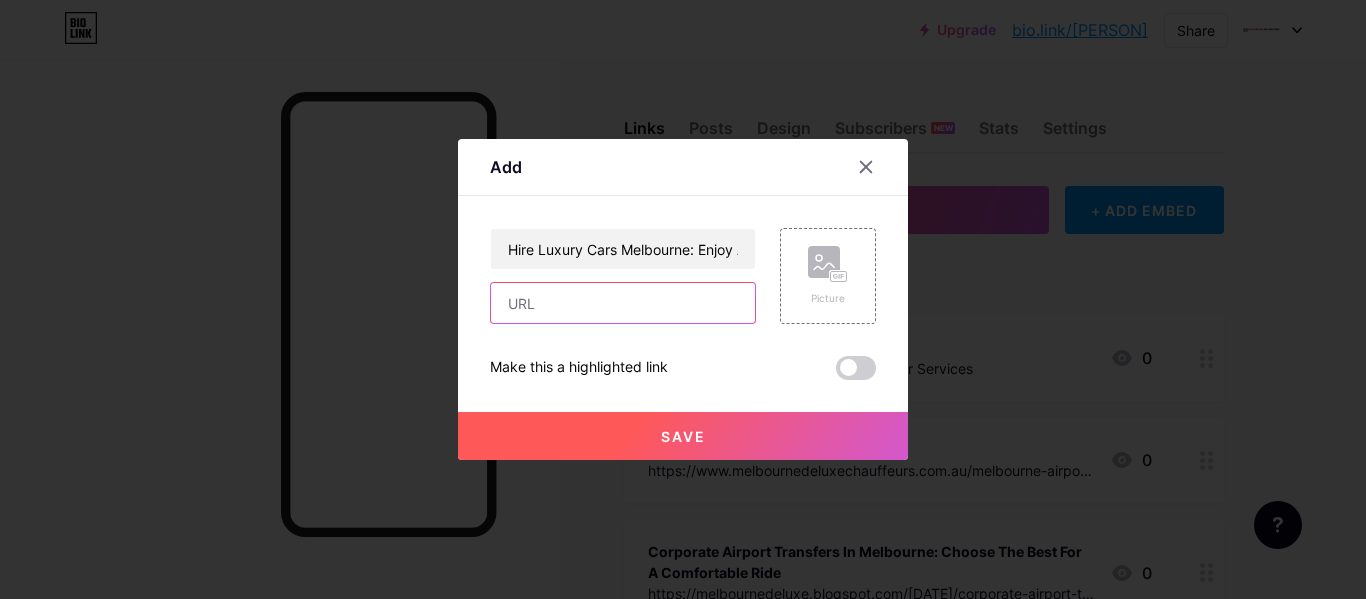 paste on "https://melbournedeluxe.blogspot.com/[DATE]/hire-luxury-cars-melbourne-enjoy.html" 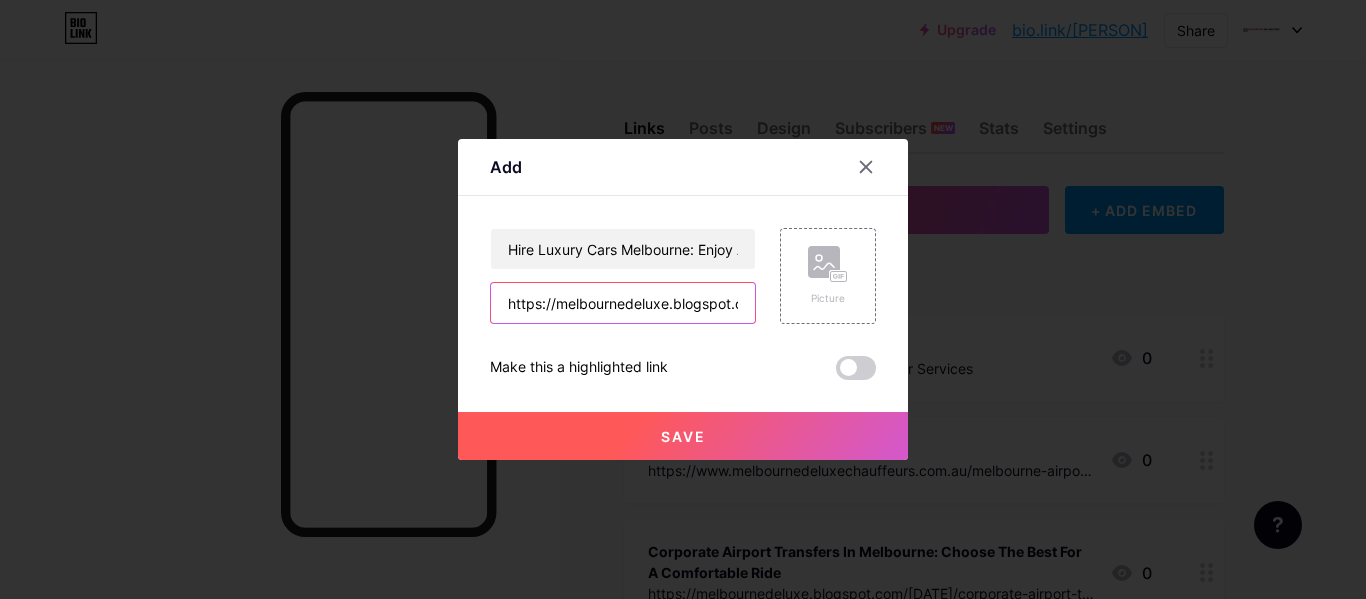 scroll, scrollTop: 0, scrollLeft: 349, axis: horizontal 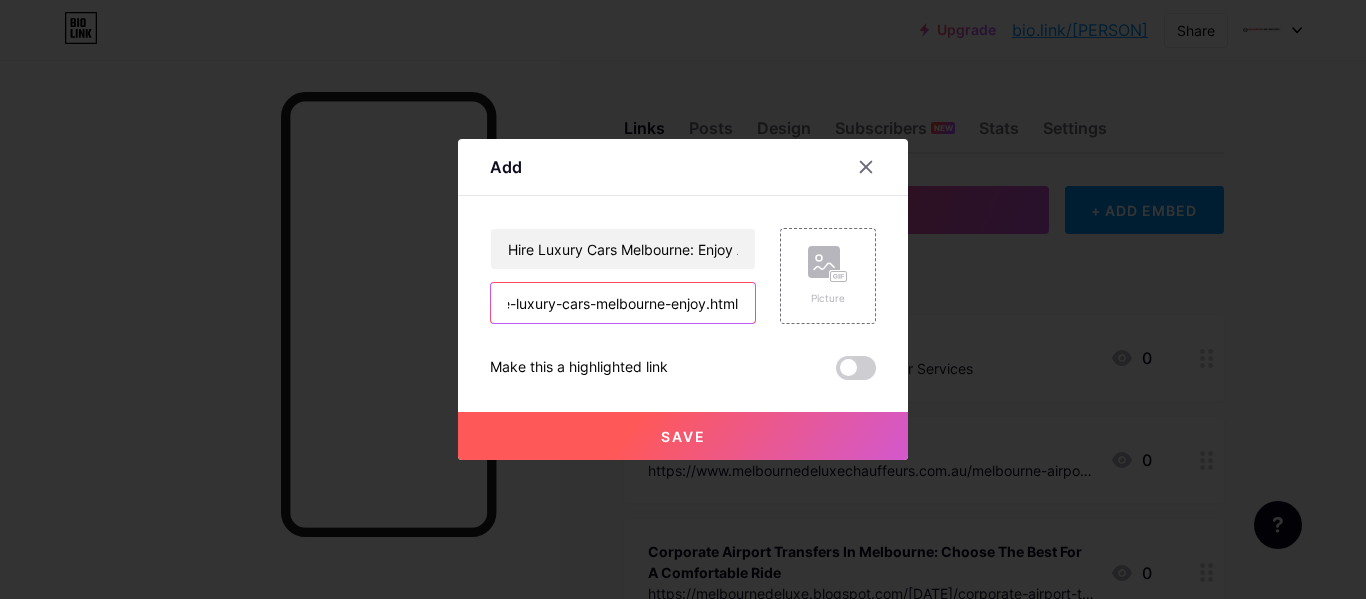 type on "https://melbournedeluxe.blogspot.com/[DATE]/hire-luxury-cars-melbourne-enjoy.html" 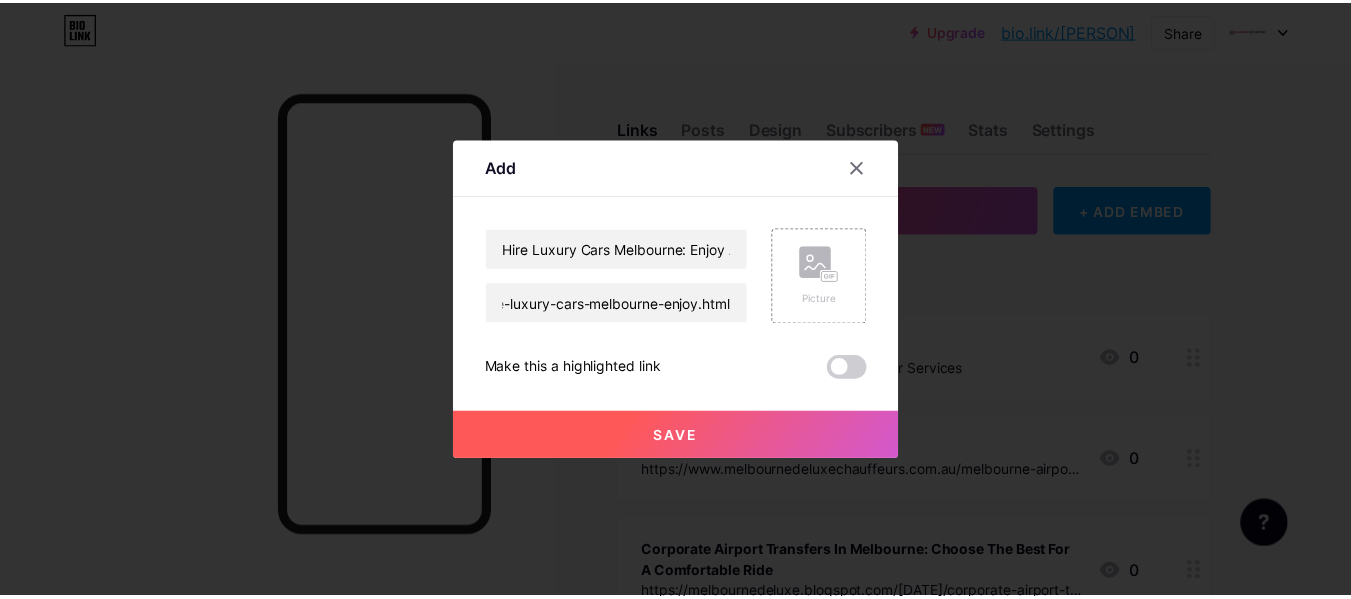 scroll, scrollTop: 0, scrollLeft: 0, axis: both 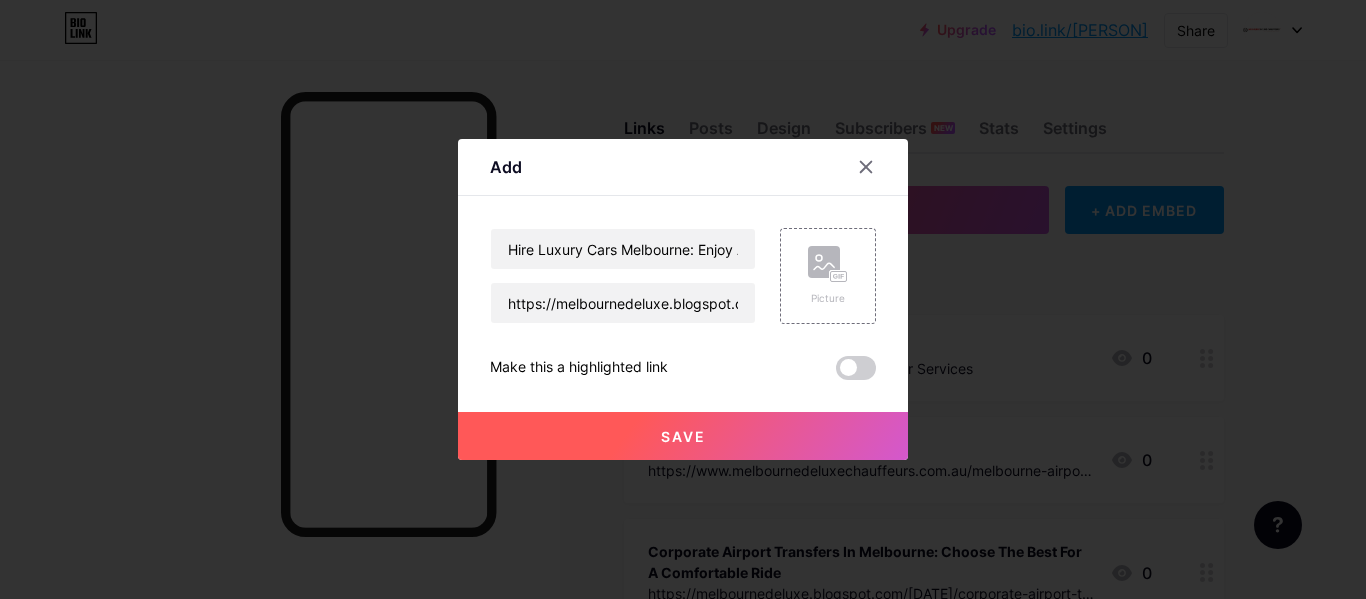click on "Save" at bounding box center (683, 436) 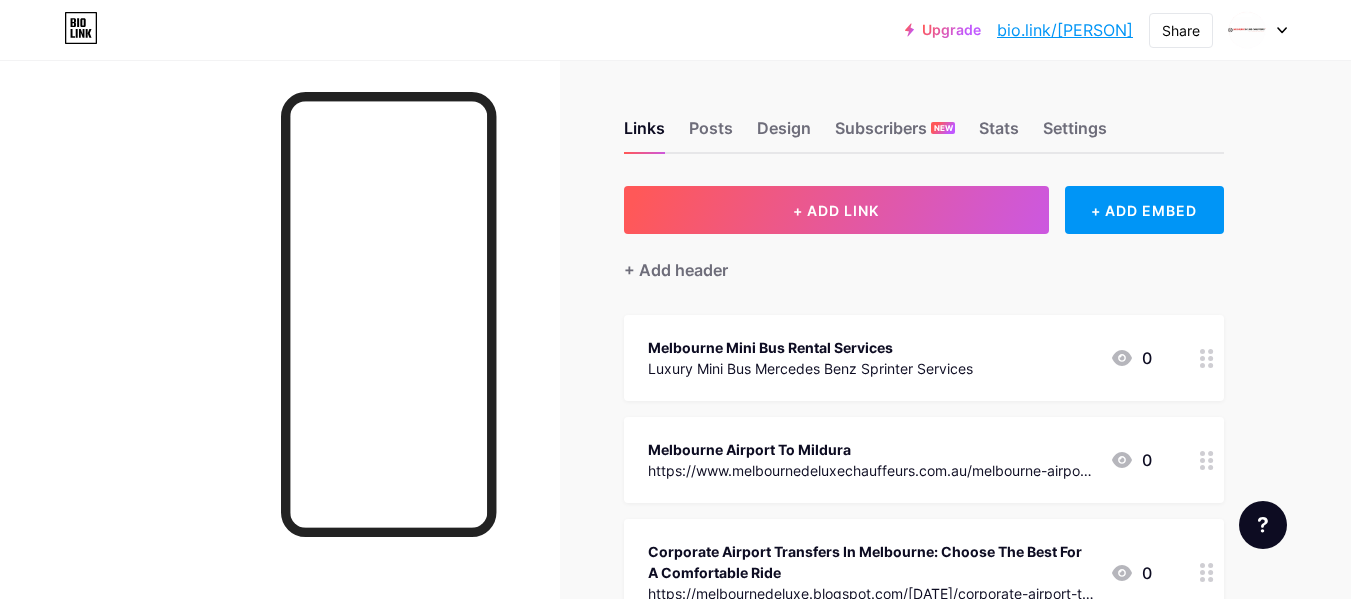 click on "Links
Posts
Design
Subscribers
NEW
Stats
Settings       + ADD LINK     + ADD EMBED
+ Add header
Melbourne Mini Bus Rental Services
https://www.melbournedeluxechauffeurs.com.au/luxury-mini-bus-mercedes-benz-sprinter-services/
0
Melbourne Airport To Mildura
https://www.melbournedeluxechauffeurs.com.au/melbourne-airport-to-mildura/
0
Corporate Airport Transfers In Melbourne: Choose The Best For A Comfortable Ride
https://melbournedeluxe.blogspot.com/[DATE]/corporate-airport-transfers-in.html
0
Luxury Off-road SUV Mercedes
https://characterhub.com/character/[PERSON]
0" at bounding box center [654, 6350] 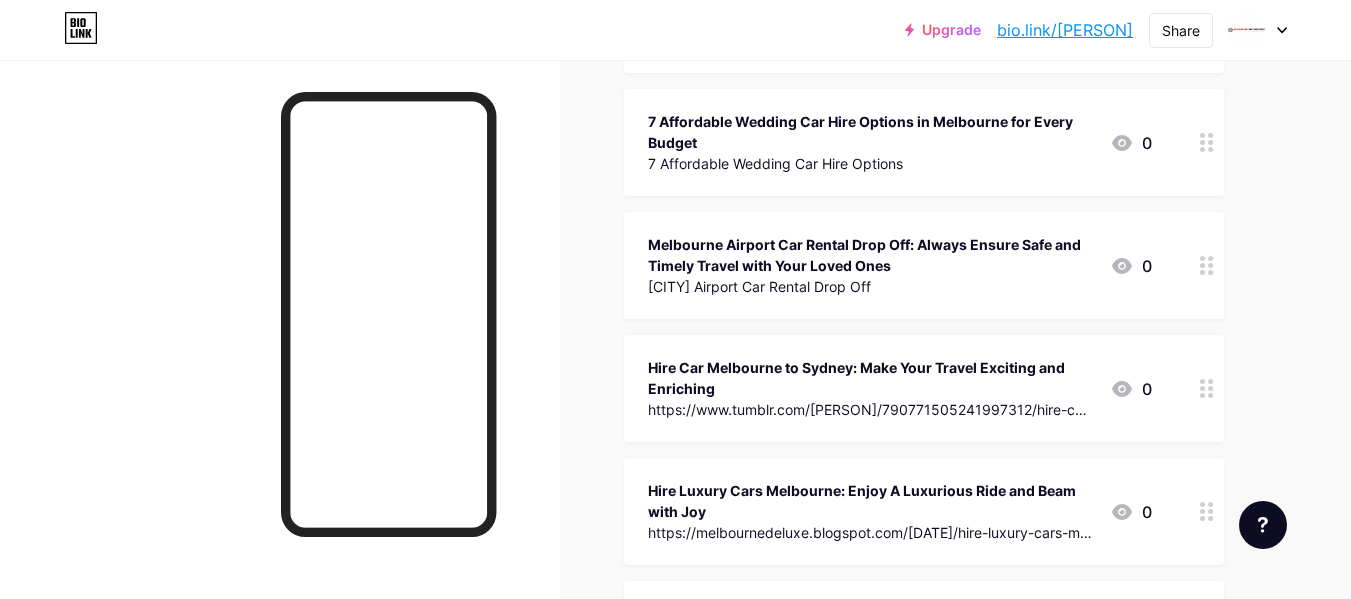 scroll, scrollTop: 2000, scrollLeft: 0, axis: vertical 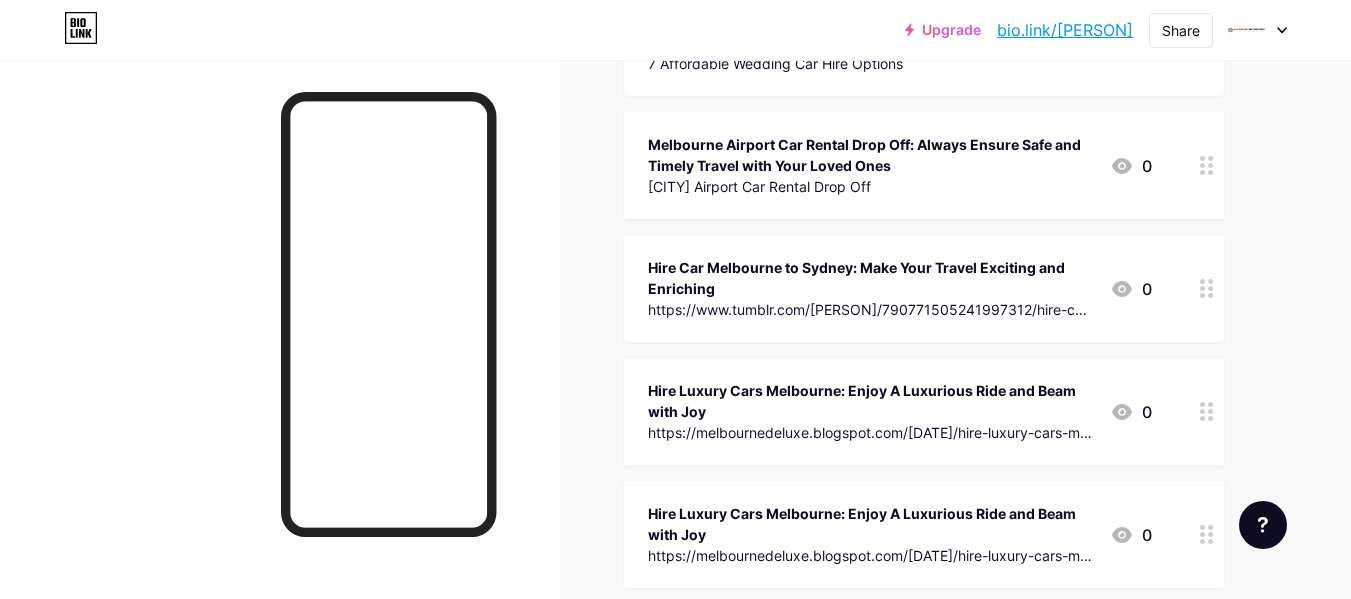drag, startPoint x: 951, startPoint y: 387, endPoint x: 570, endPoint y: 420, distance: 382.42645 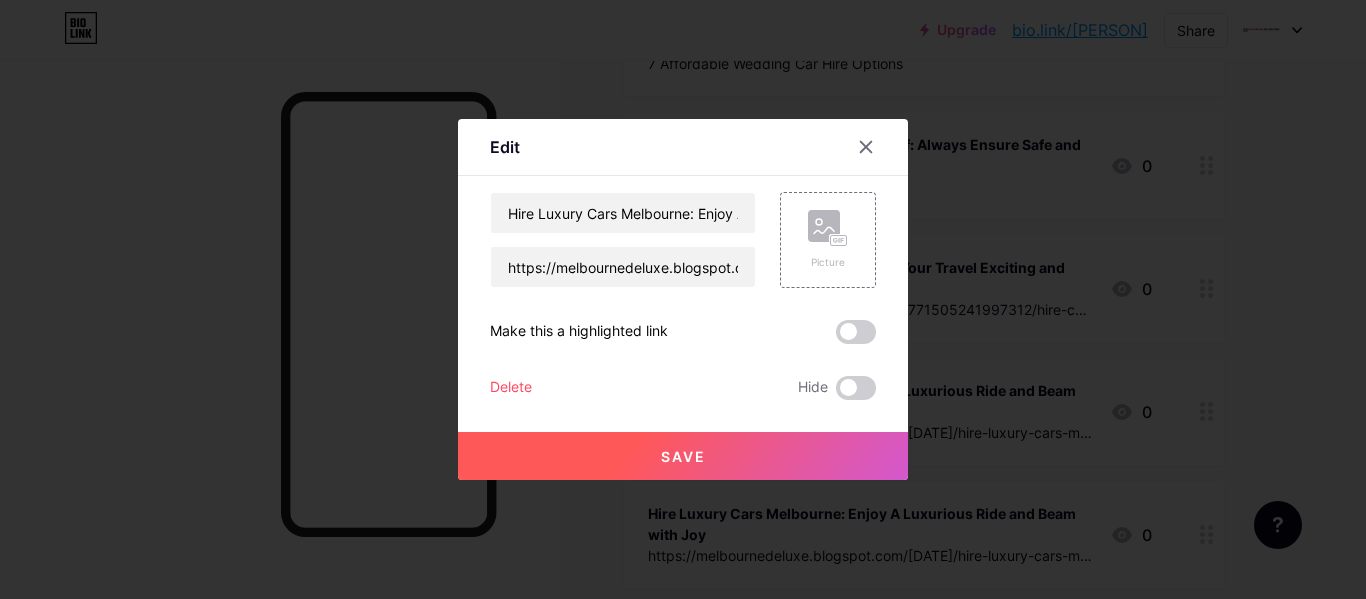 click on "Delete" at bounding box center [511, 388] 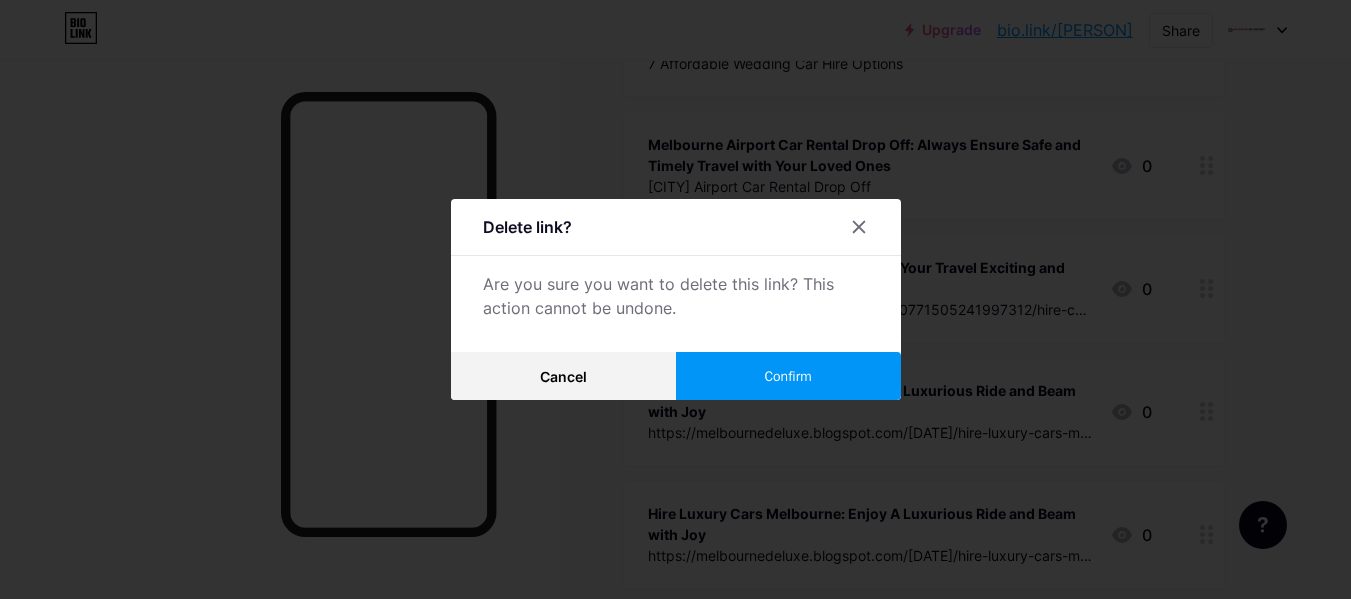 click on "Confirm" at bounding box center [787, 376] 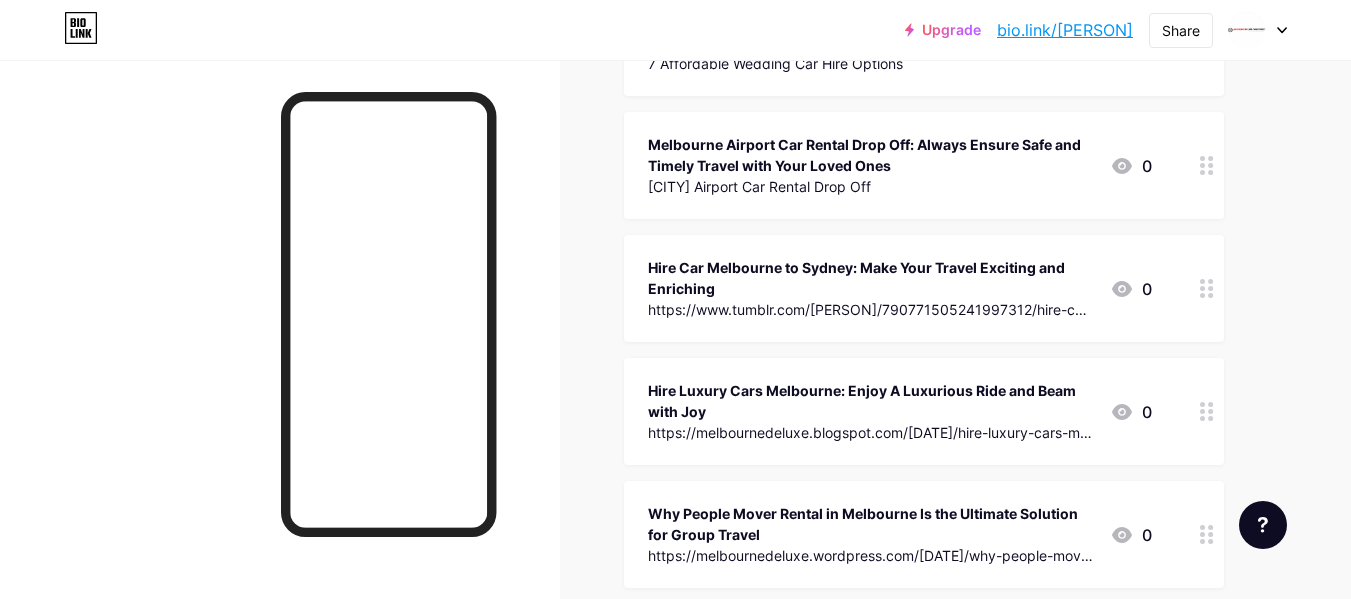 click on "Links
Posts
Design
Subscribers
NEW
Stats
Settings       + ADD LINK     + ADD EMBED
+ Add header
Melbourne Mini Bus Rental Services
https://www.melbournedeluxechauffeurs.com.au/luxury-mini-bus-mercedes-benz-sprinter-services/
0
Melbourne Airport To Mildura
https://www.melbournedeluxechauffeurs.com.au/melbourne-airport-to-mildura/
0
Corporate Airport Transfers In Melbourne: Choose The Best For A Comfortable Ride
https://melbournedeluxe.blogspot.com/[DATE]/corporate-airport-transfers-in.html
0
Luxury Off-road SUV Mercedes
https://characterhub.com/character/[PERSON]
0" at bounding box center [654, 4288] 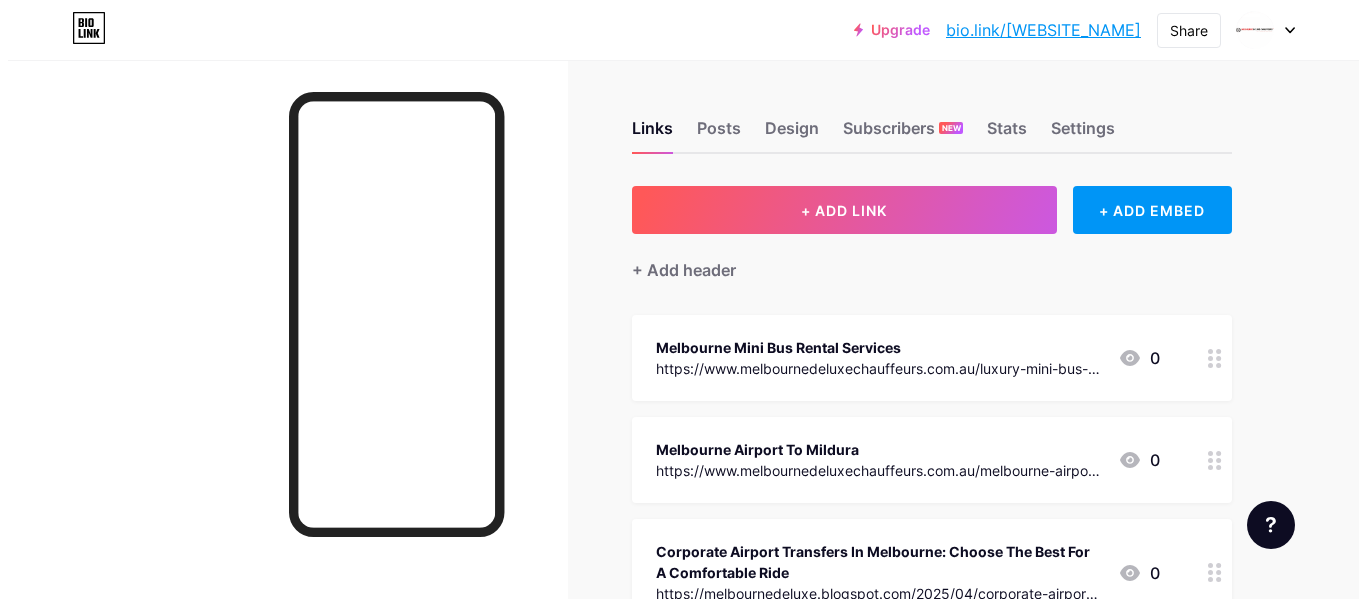 scroll, scrollTop: 0, scrollLeft: 0, axis: both 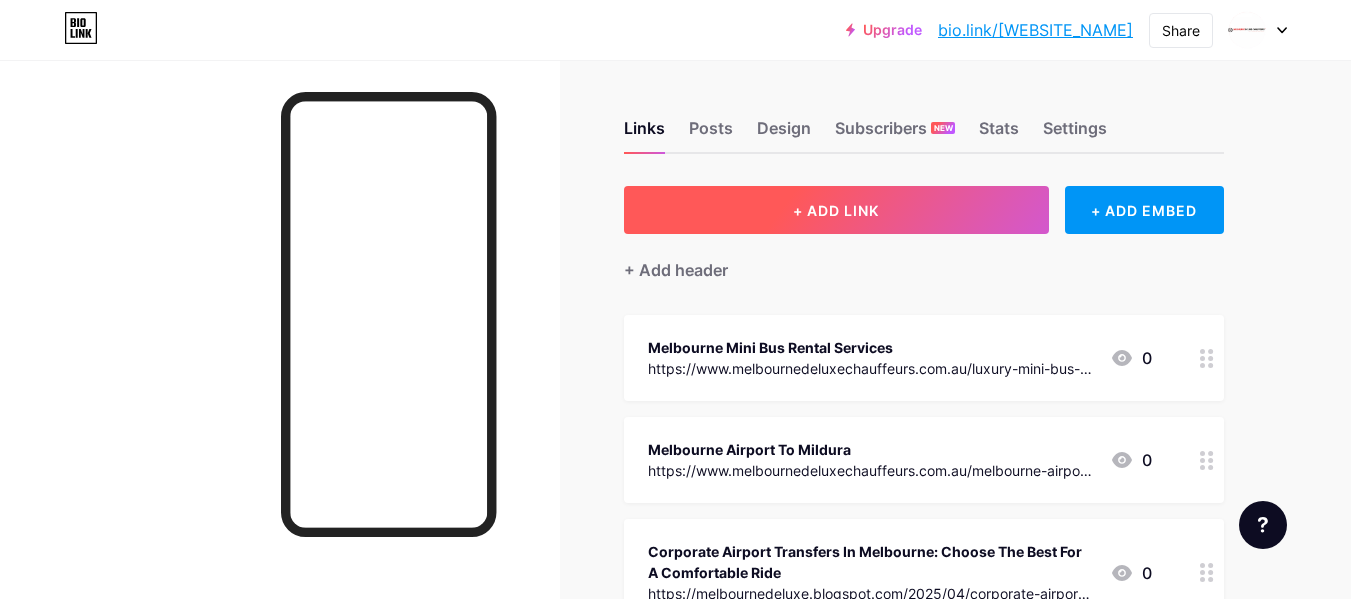 click on "+ ADD LINK" at bounding box center [836, 210] 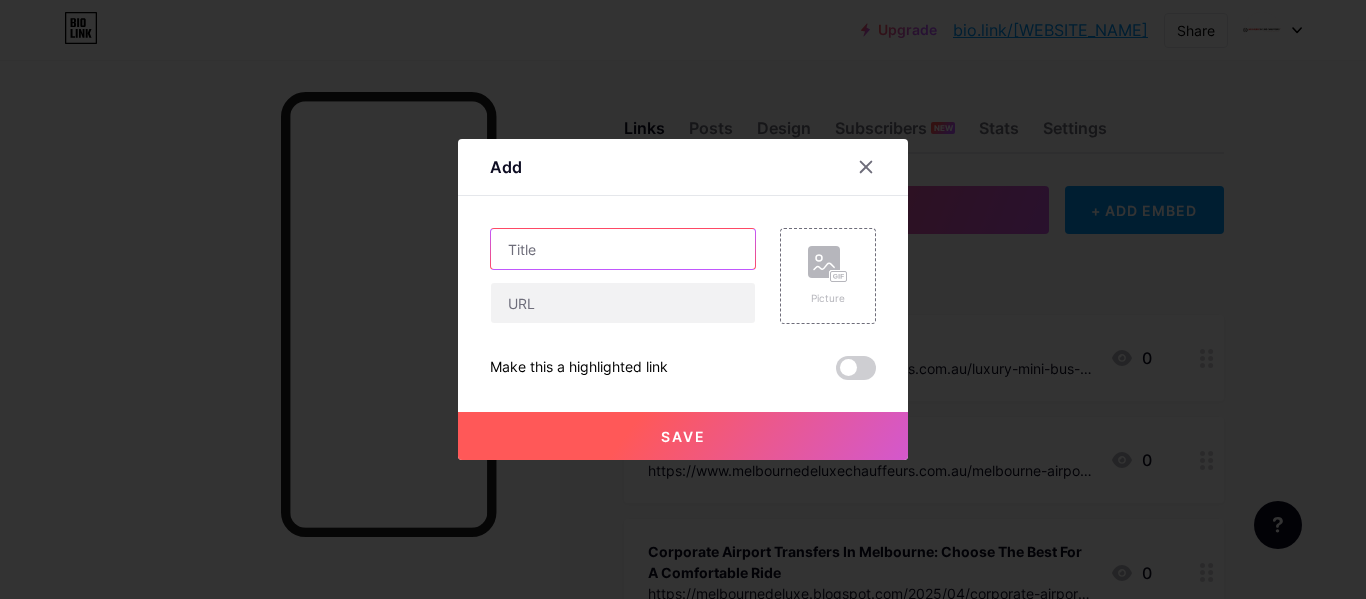 click at bounding box center [623, 249] 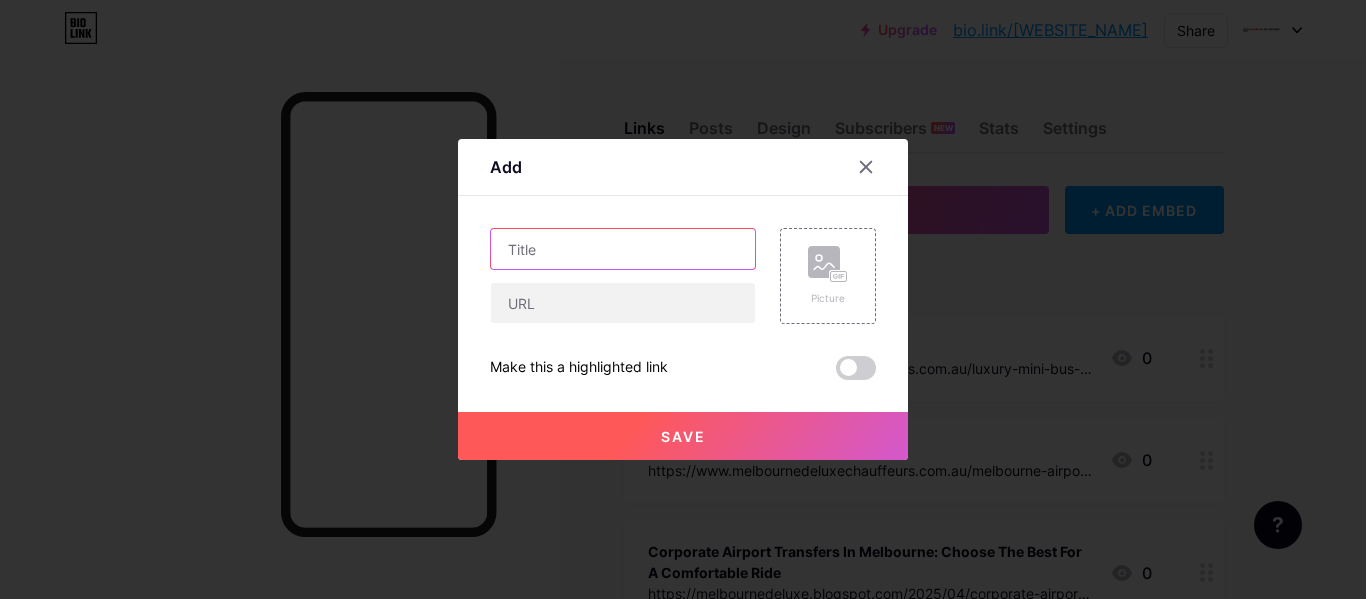 paste on "Airport Transfers Melbourne CBD: Enjoy a luxurious ride blended with safety" 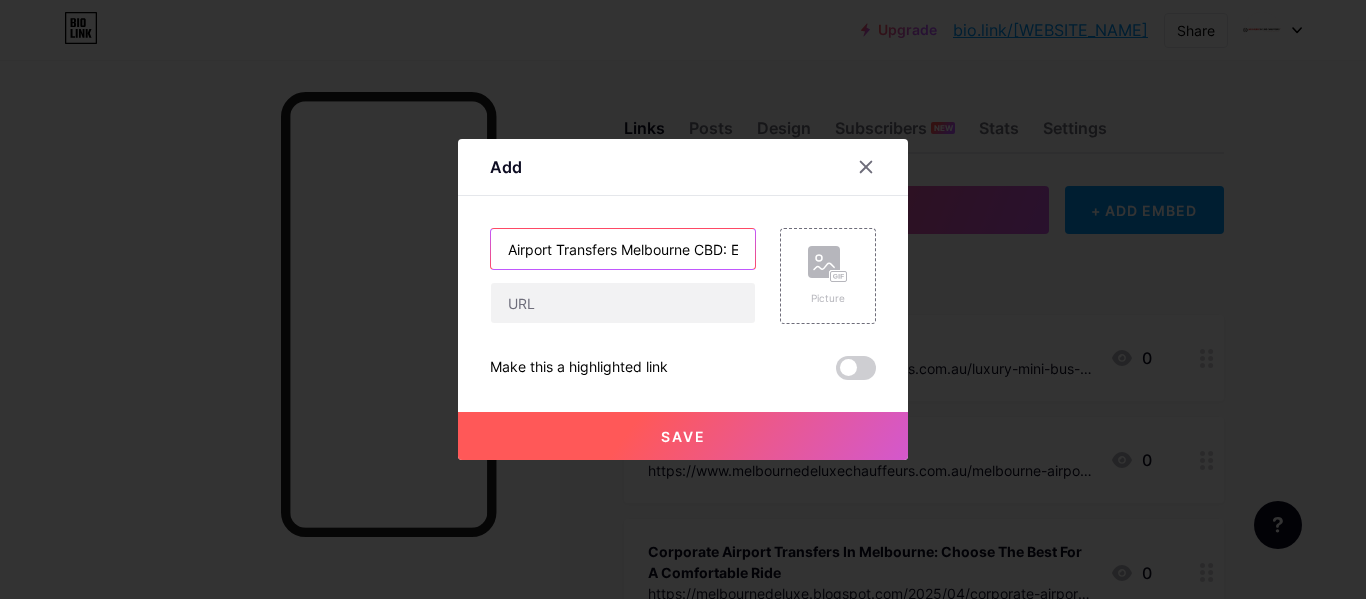 scroll, scrollTop: 0, scrollLeft: 273, axis: horizontal 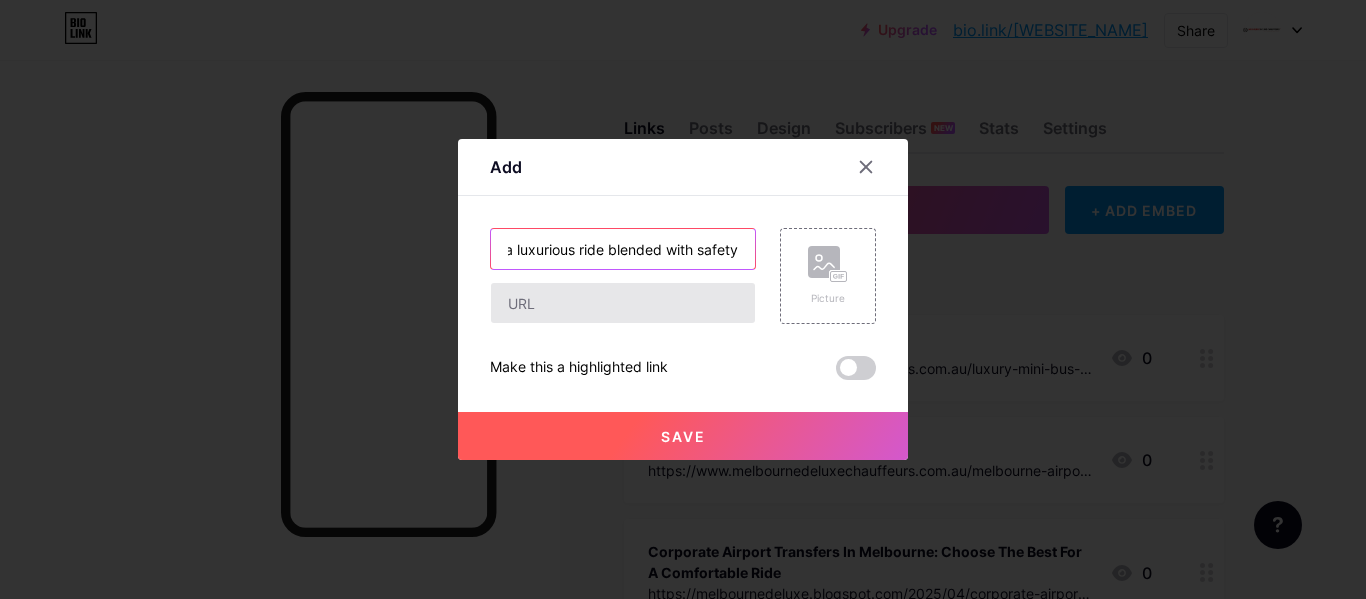 type on "Airport Transfers Melbourne CBD: Enjoy a luxurious ride blended with safety" 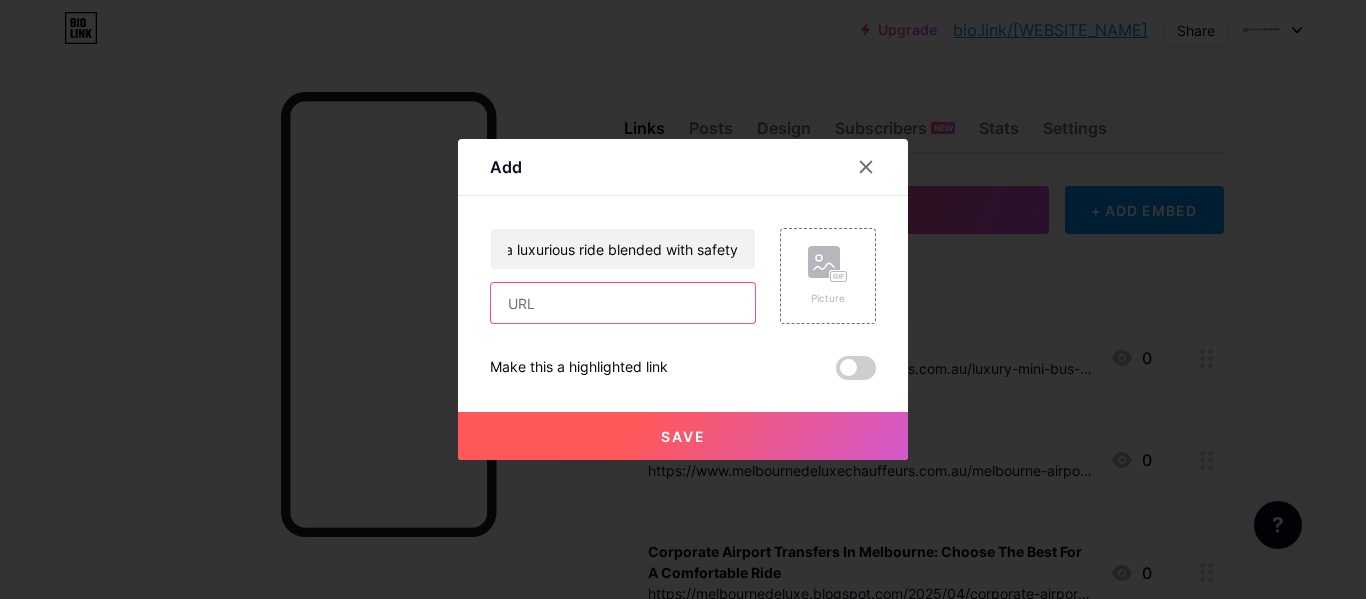 scroll, scrollTop: 0, scrollLeft: 0, axis: both 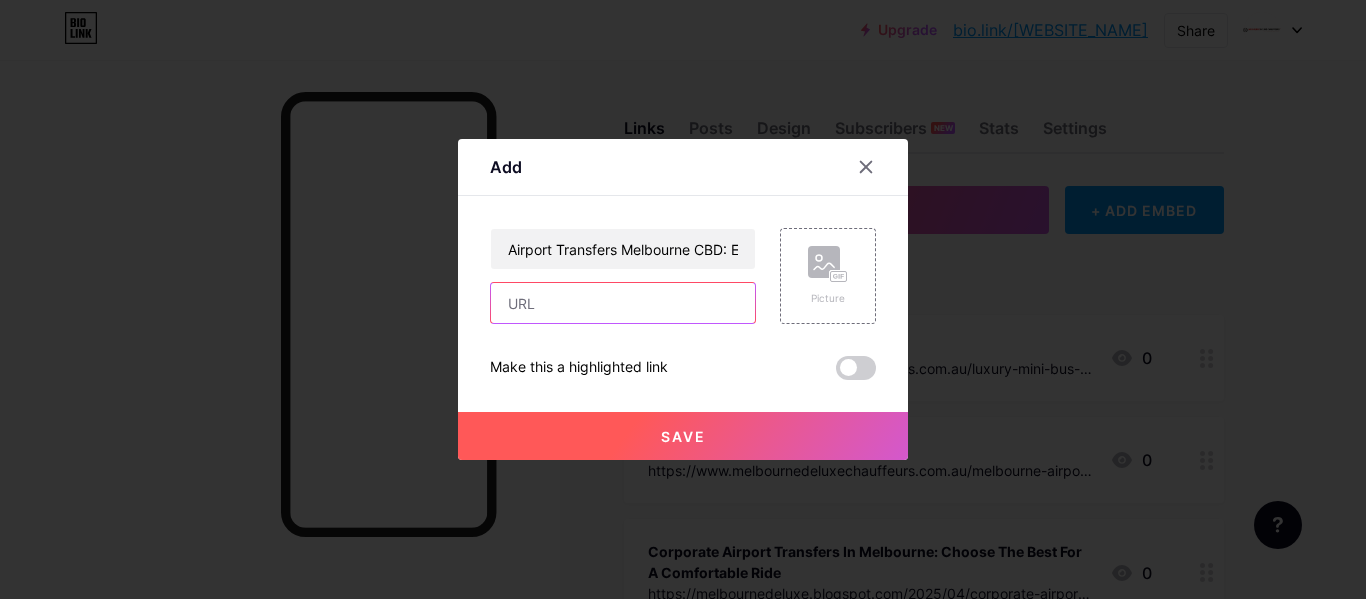 click at bounding box center (623, 303) 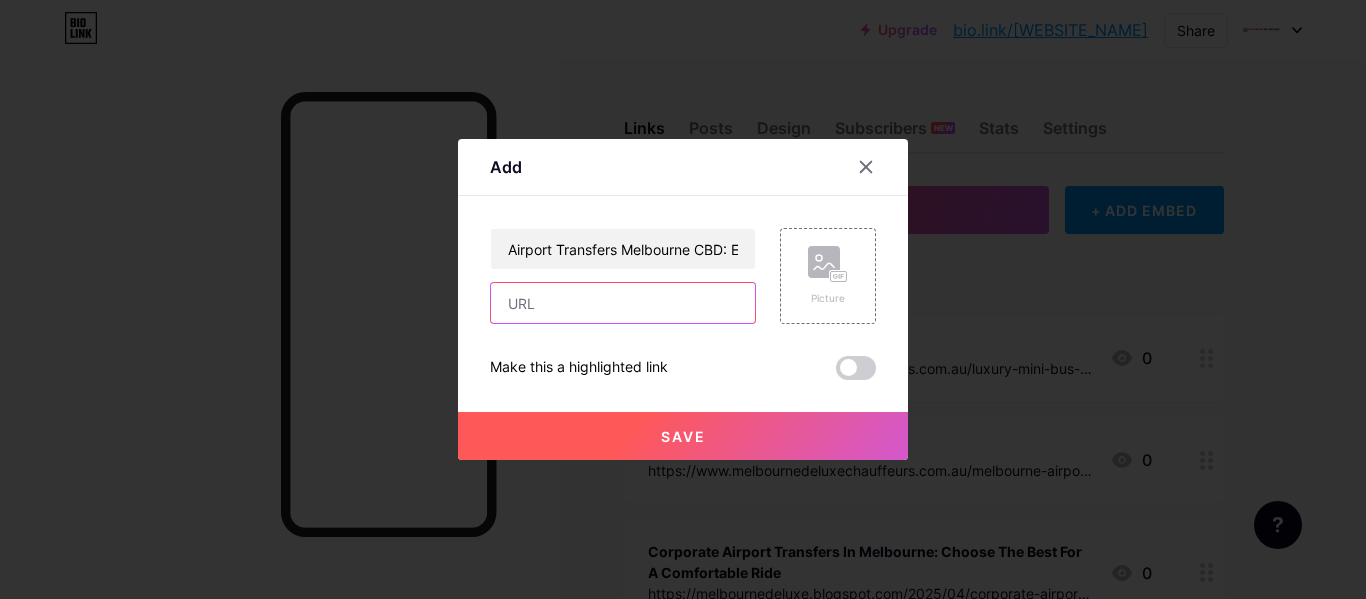 paste on "https://melbournedeluxeau.wixsite.com/melbournedeluxe/post/airport-transfers-melbourne-cbd-enjoy-a-luxurious-ride-blended-with-safety" 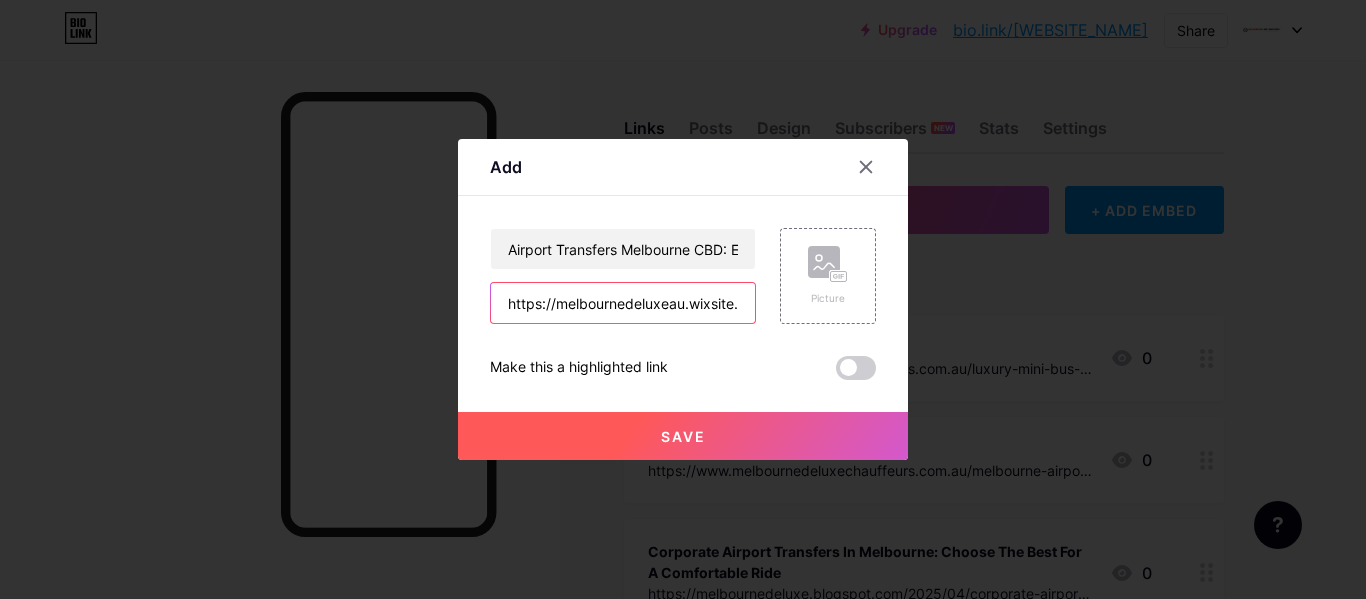 scroll, scrollTop: 0, scrollLeft: 703, axis: horizontal 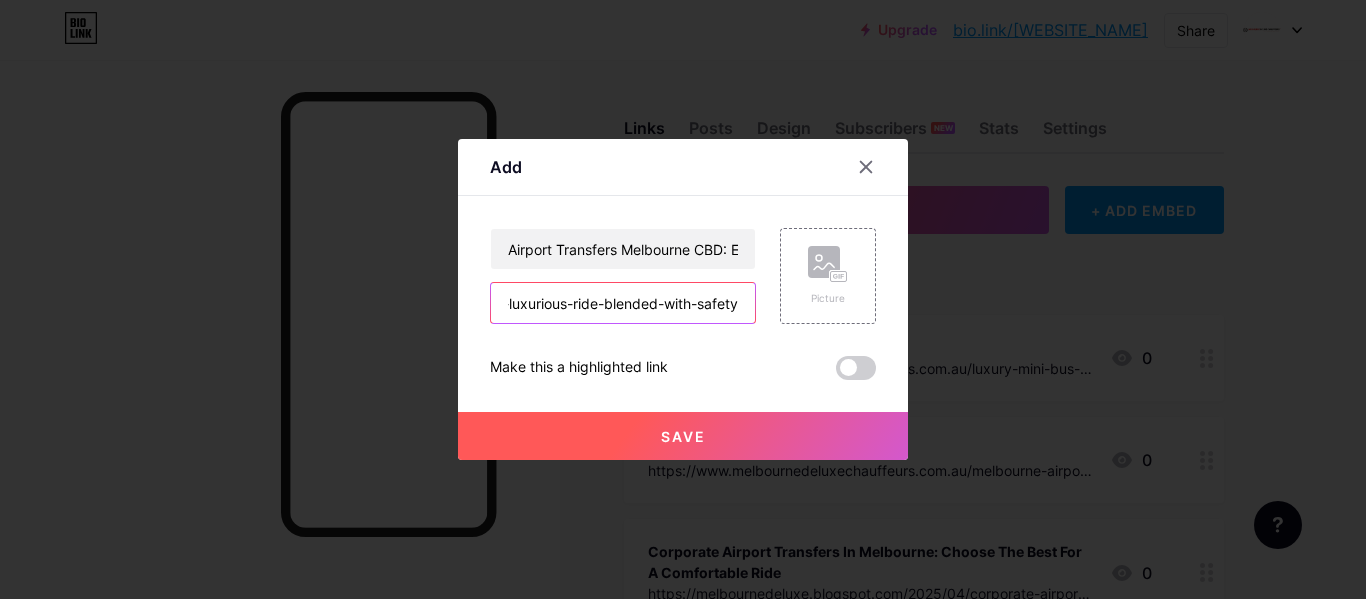 type on "https://melbournedeluxeau.wixsite.com/melbournedeluxe/post/airport-transfers-melbourne-cbd-enjoy-a-luxurious-ride-blended-with-safety" 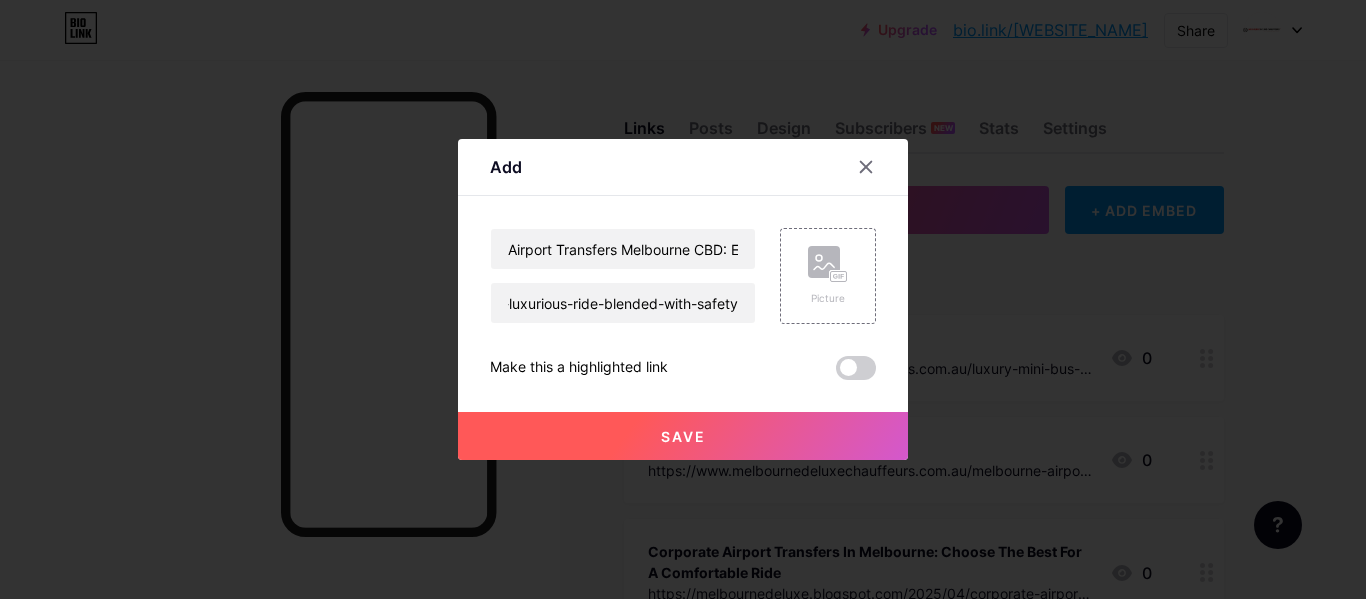 click on "Save" at bounding box center (683, 436) 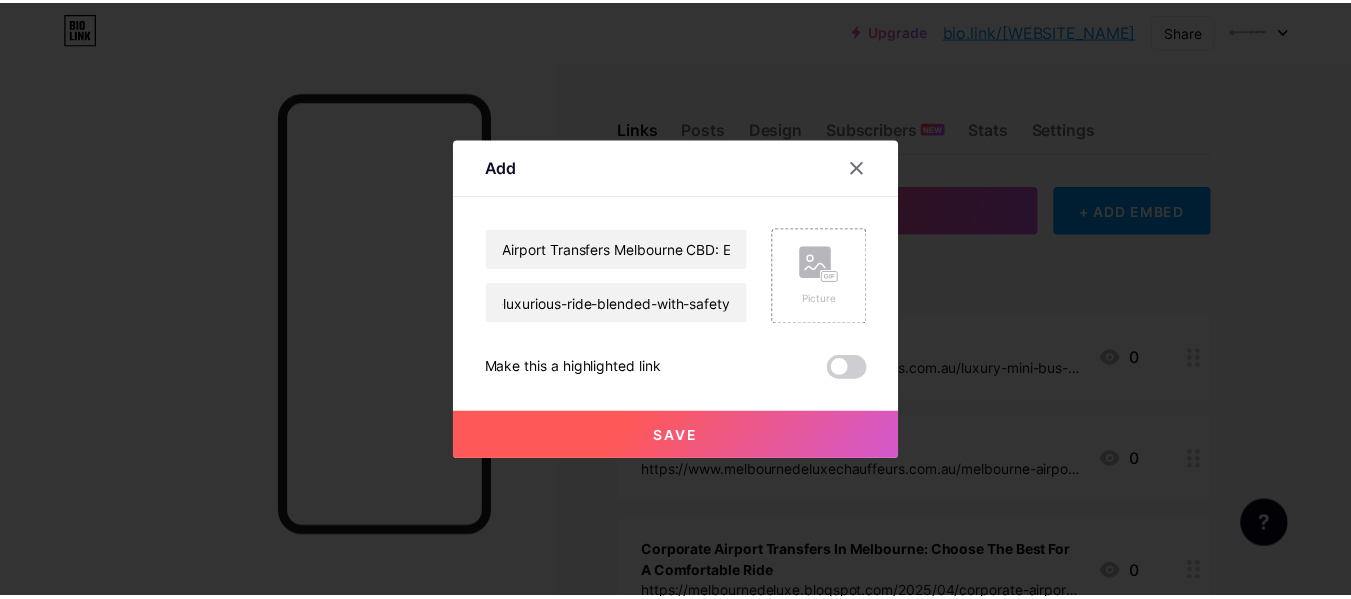 scroll, scrollTop: 0, scrollLeft: 0, axis: both 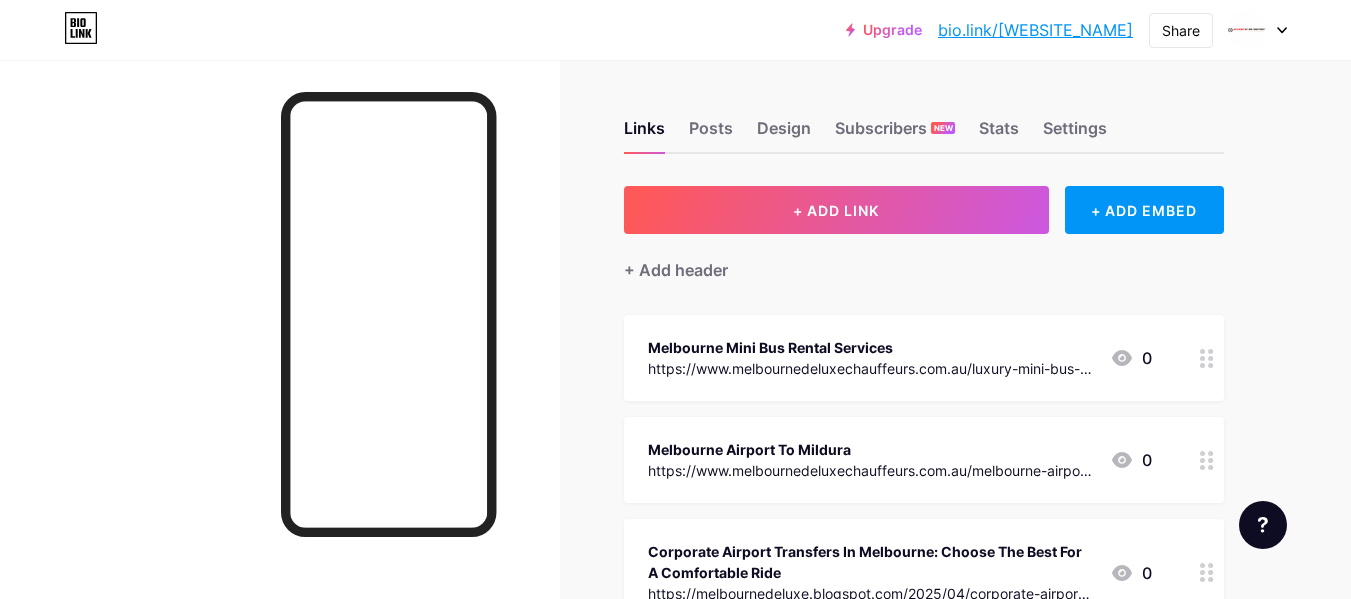 click on "Links
Posts
Design
Subscribers
NEW
Stats
Settings       + ADD LINK     + ADD EMBED
+ Add header
Melbourne Mini Bus Rental Services
https://www.melbournedeluxechauffeurs.com.au/luxury-mini-bus-mercedes-benz-sprinter-services/
0
Melbourne Airport To Mildura
https://www.melbournedeluxechauffeurs.com.au/melbourne-airport-to-mildura/
0
Corporate Airport Transfers In Melbourne: Choose The Best For A Comfortable Ride
https://melbournedeluxe.blogspot.com/[DATE]/corporate-airport-transfers-in.html
0
Luxury Off-road SUV Mercedes
https://characterhub.com/character/[PERSON]
0" at bounding box center (654, 6360) 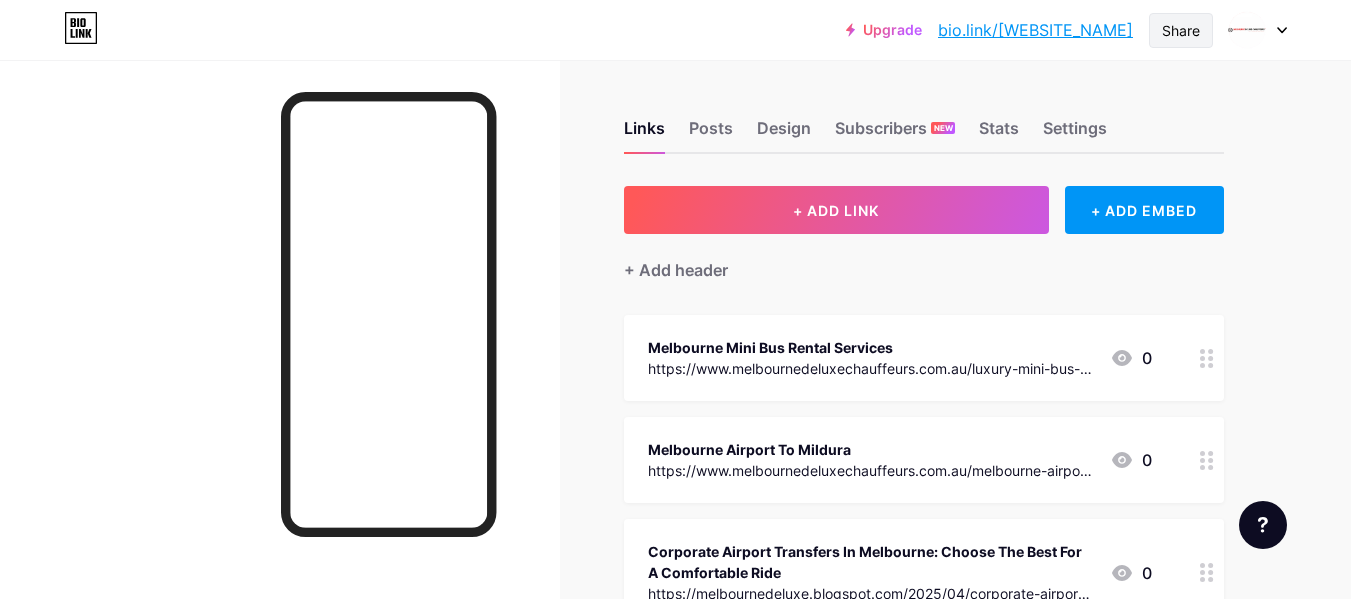 click on "Share" at bounding box center [1181, 30] 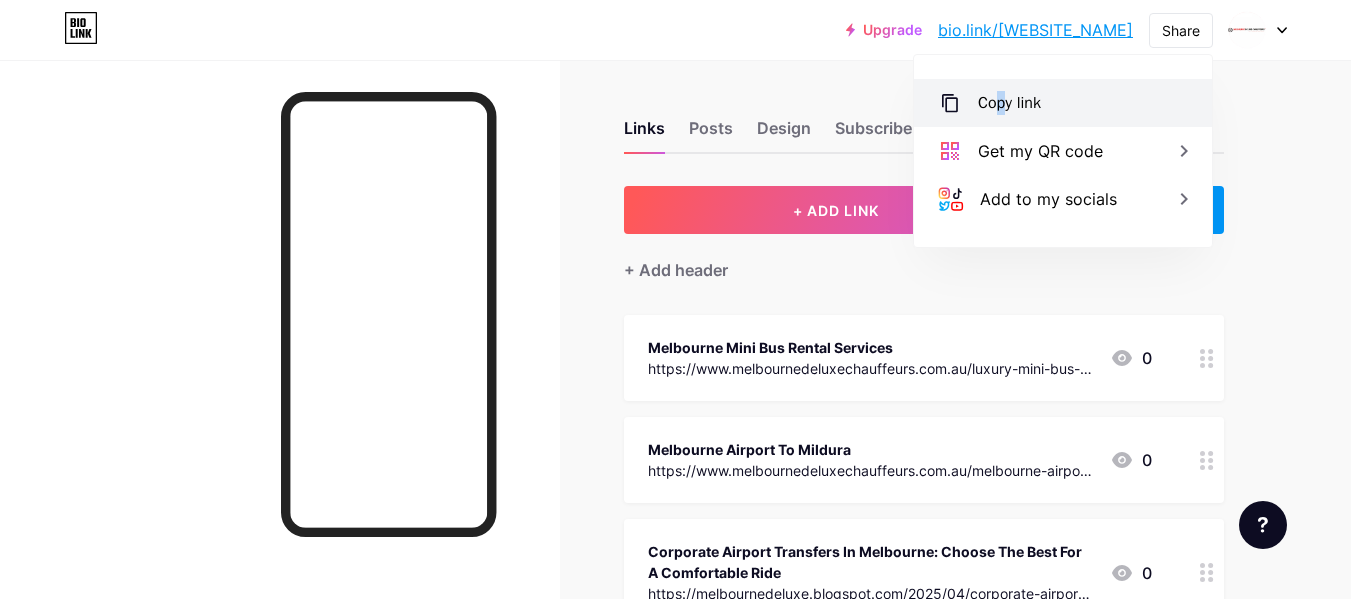 drag, startPoint x: 1001, startPoint y: 99, endPoint x: 1004, endPoint y: 116, distance: 17.262676 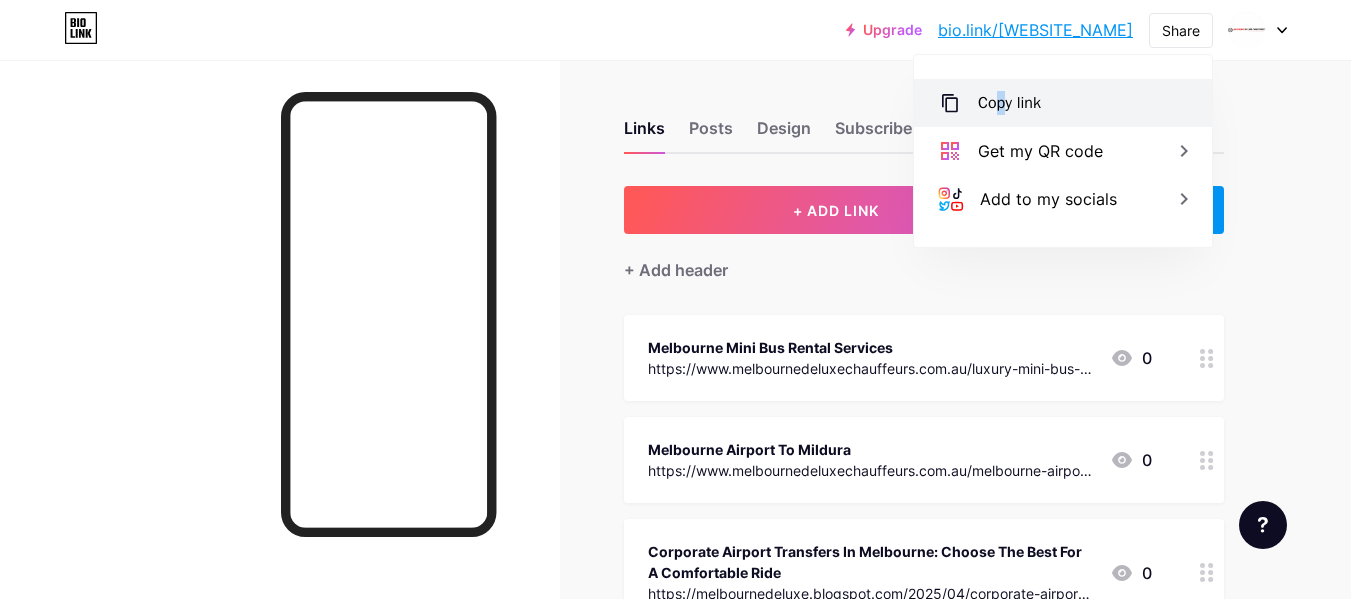 click on "Copy link" at bounding box center (1009, 103) 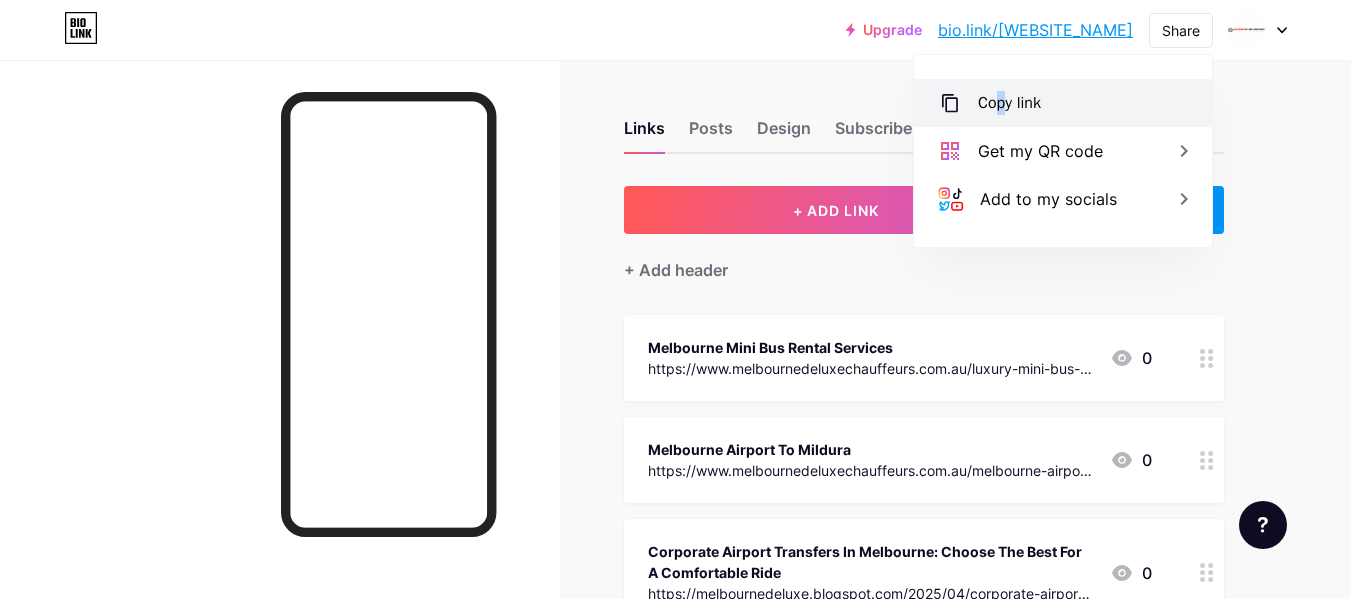 copy on "p" 